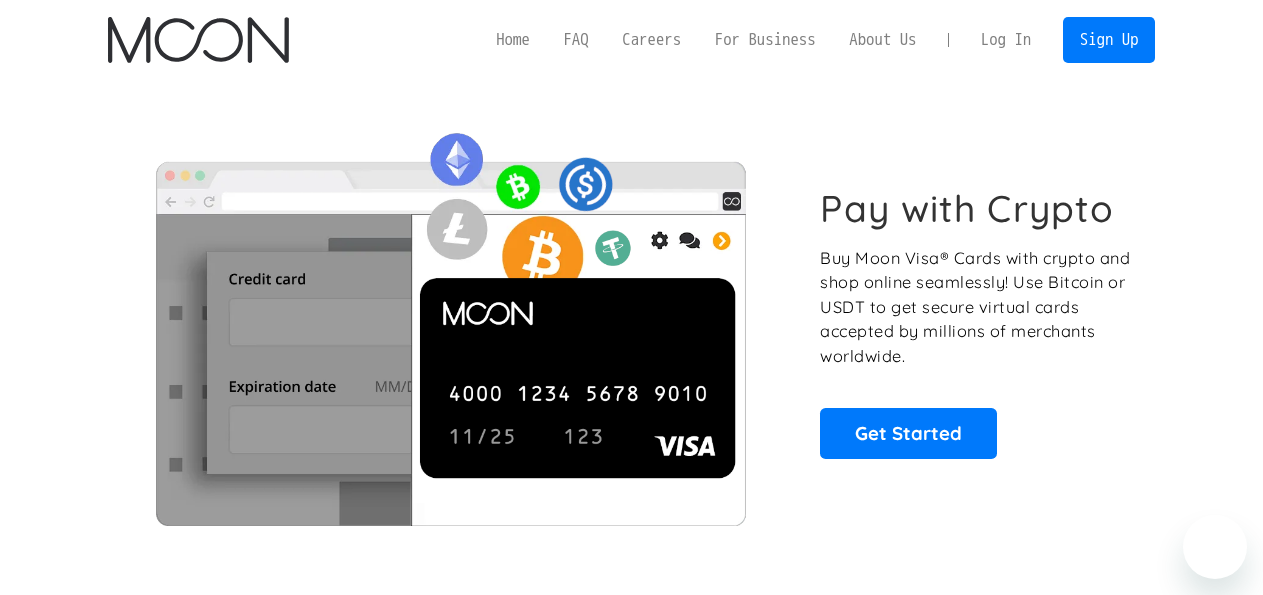 scroll, scrollTop: 0, scrollLeft: 0, axis: both 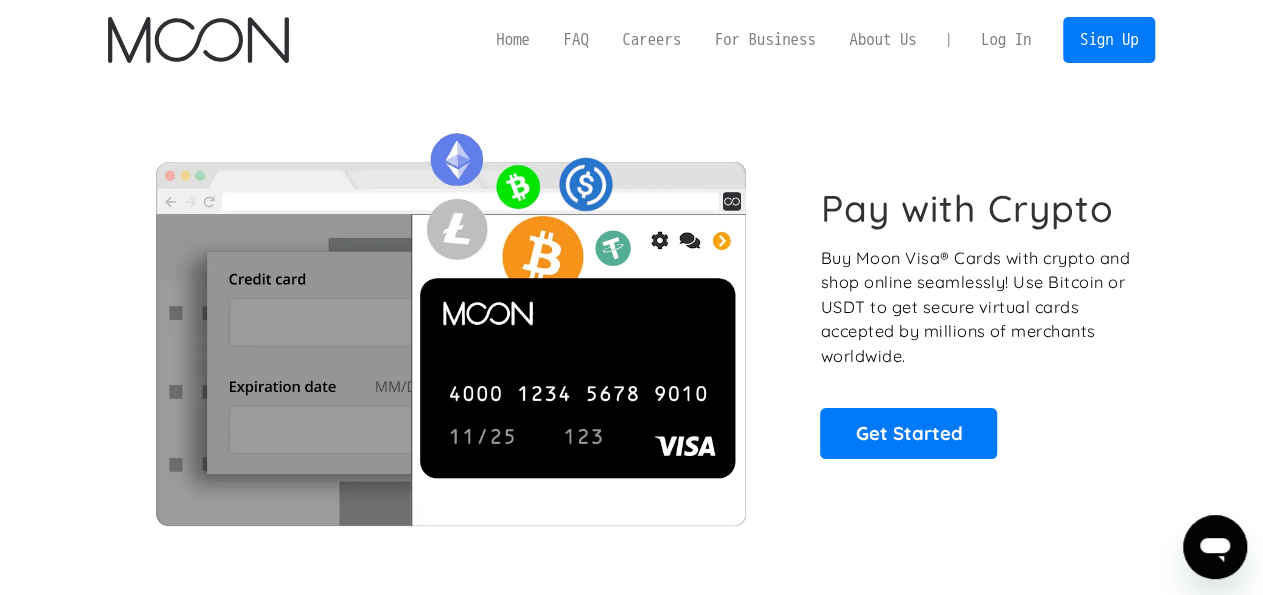 click on "Log In" at bounding box center [1006, 40] 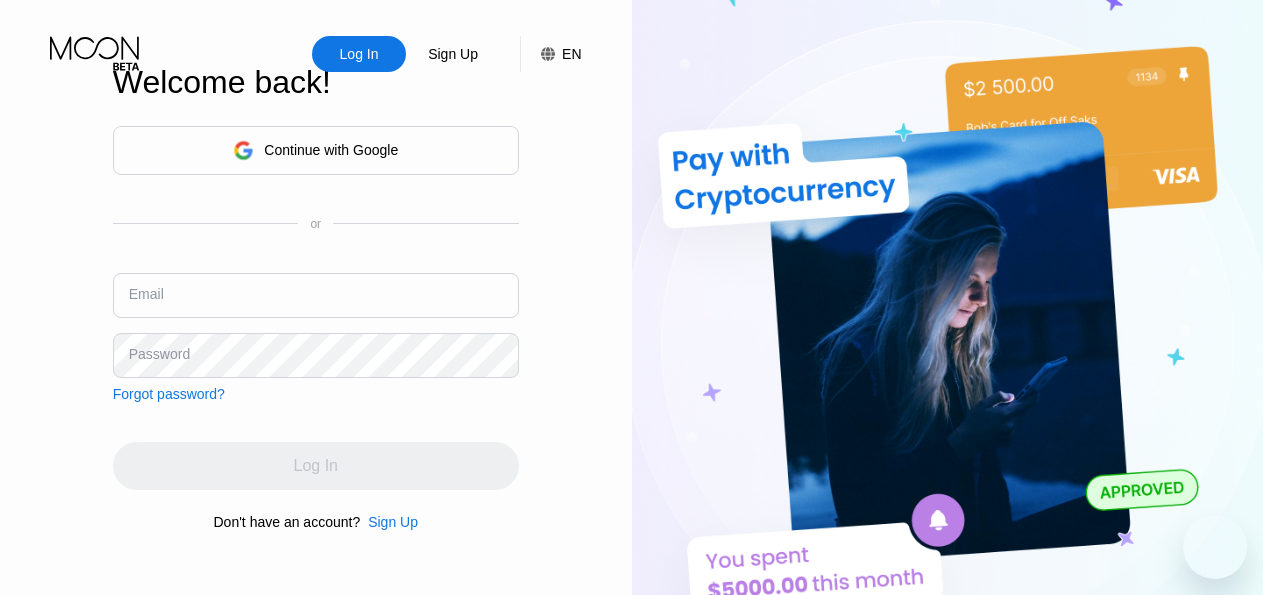 scroll, scrollTop: 0, scrollLeft: 0, axis: both 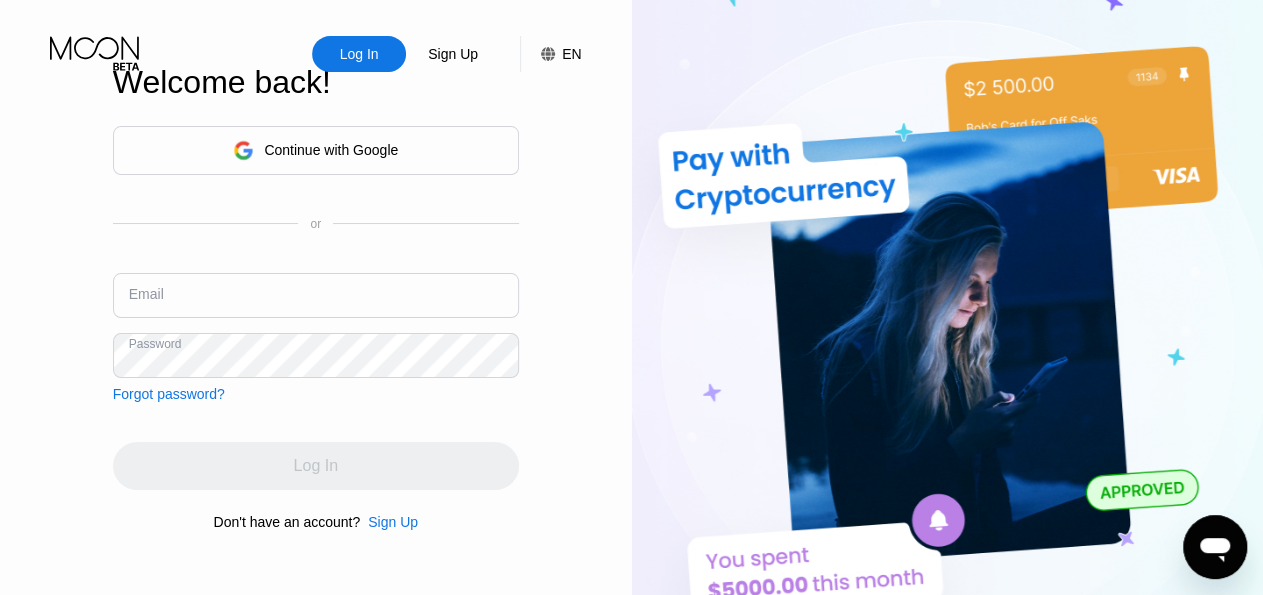 click at bounding box center [316, 295] 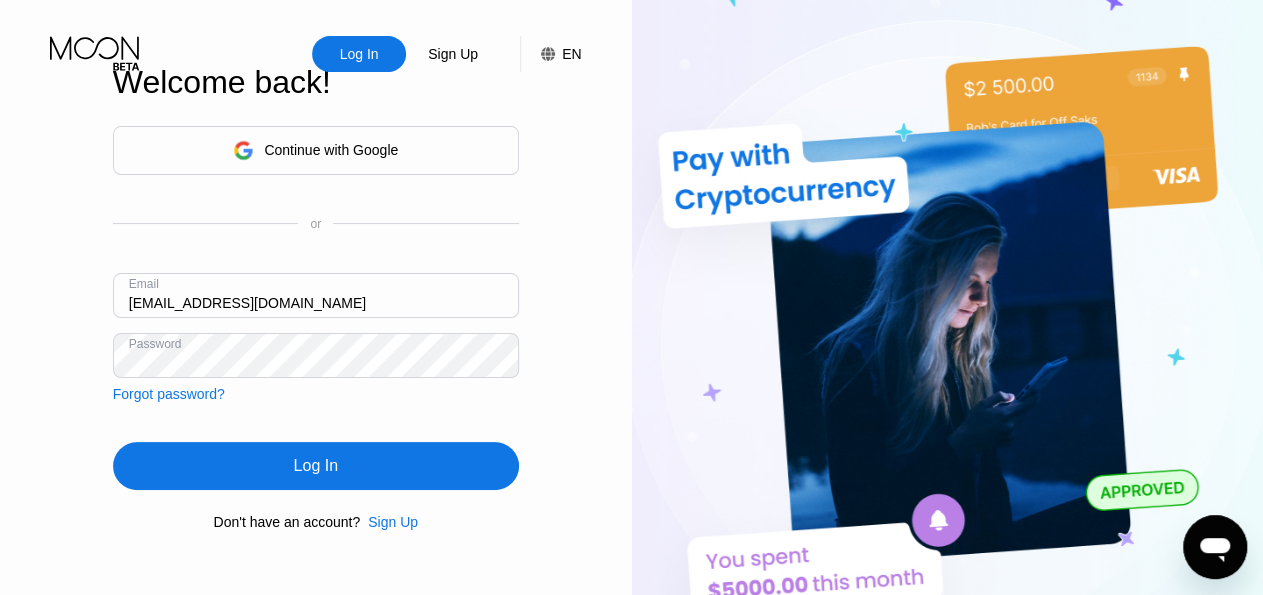 type on "[EMAIL_ADDRESS][DOMAIN_NAME]" 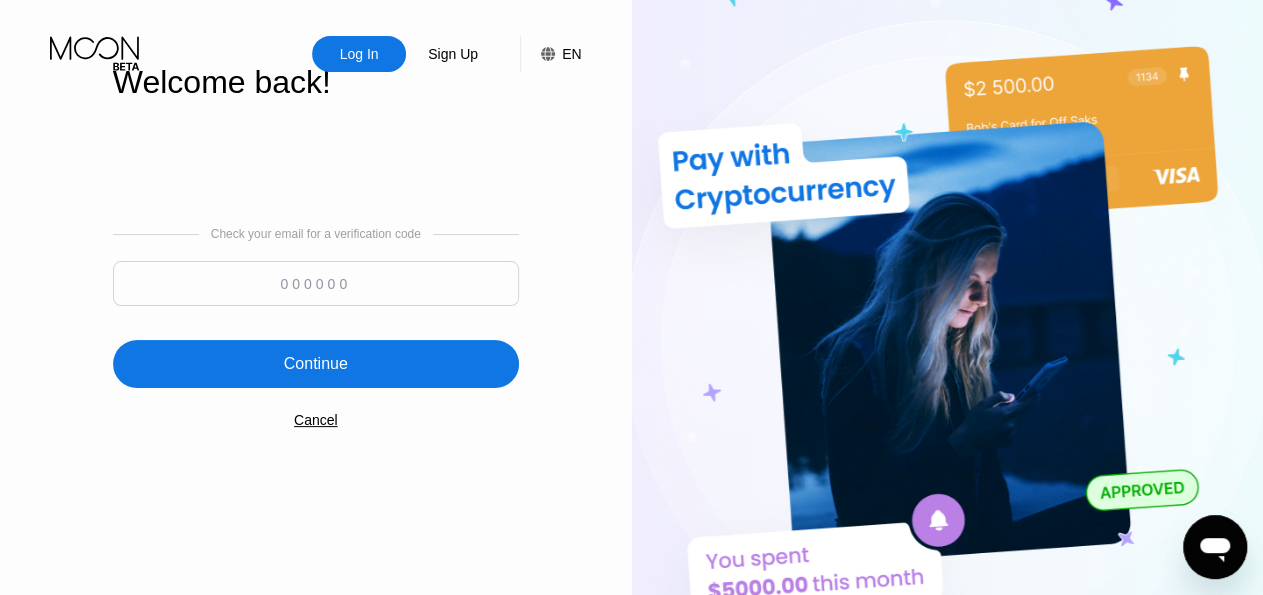 click at bounding box center [316, 283] 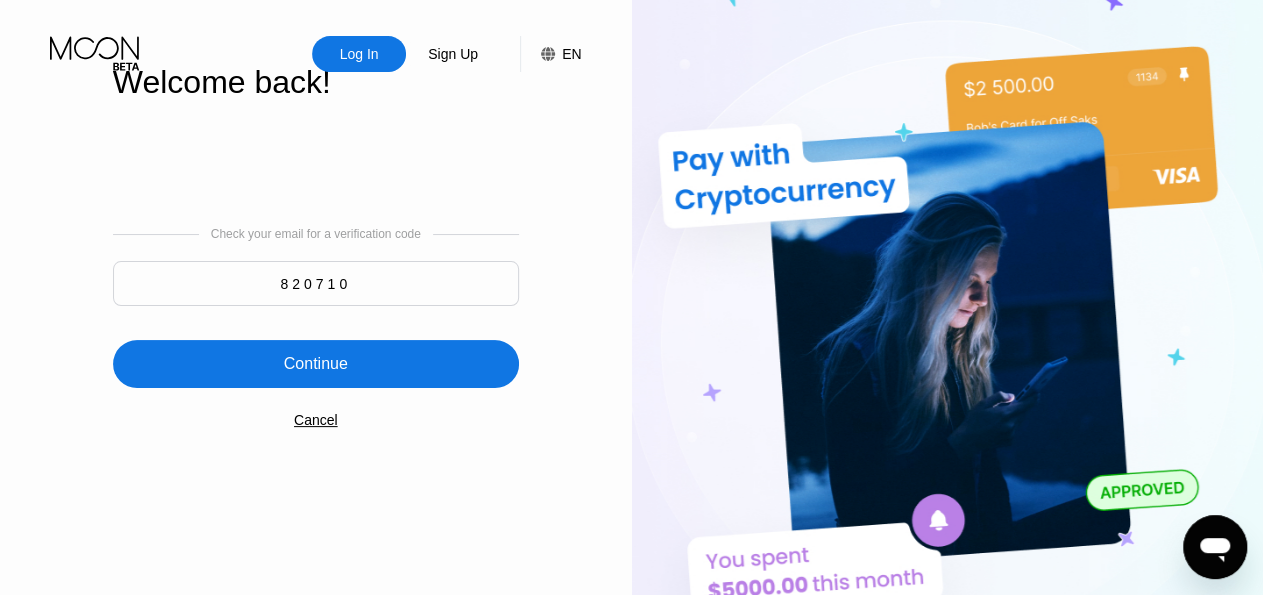type on "820710" 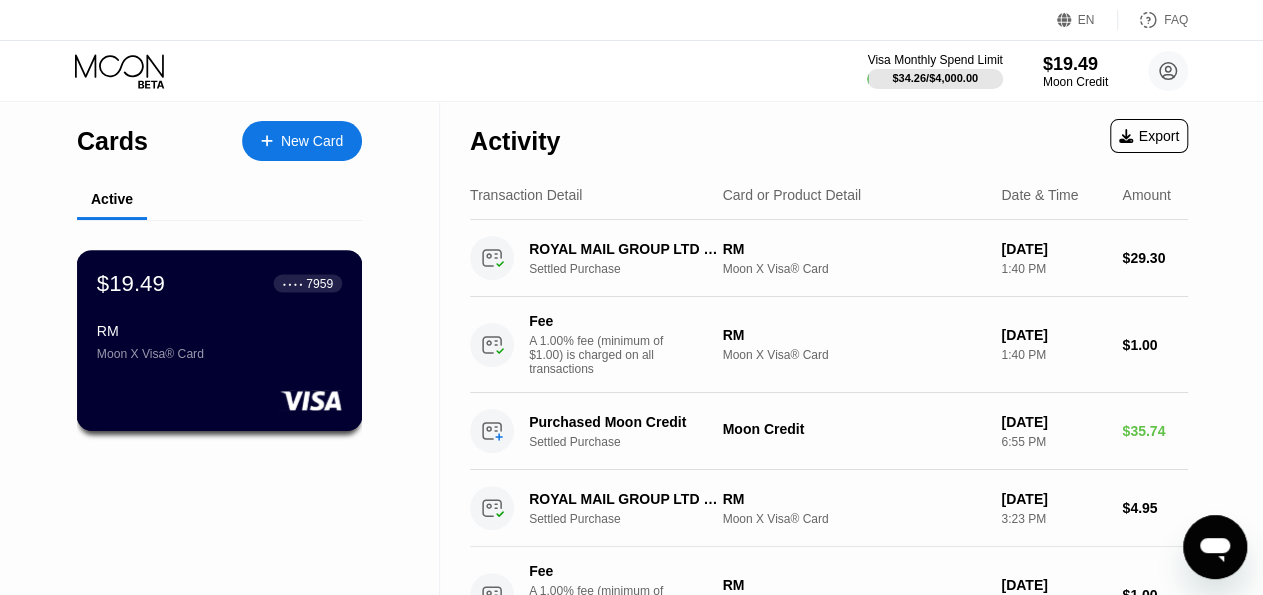 click at bounding box center [219, 400] 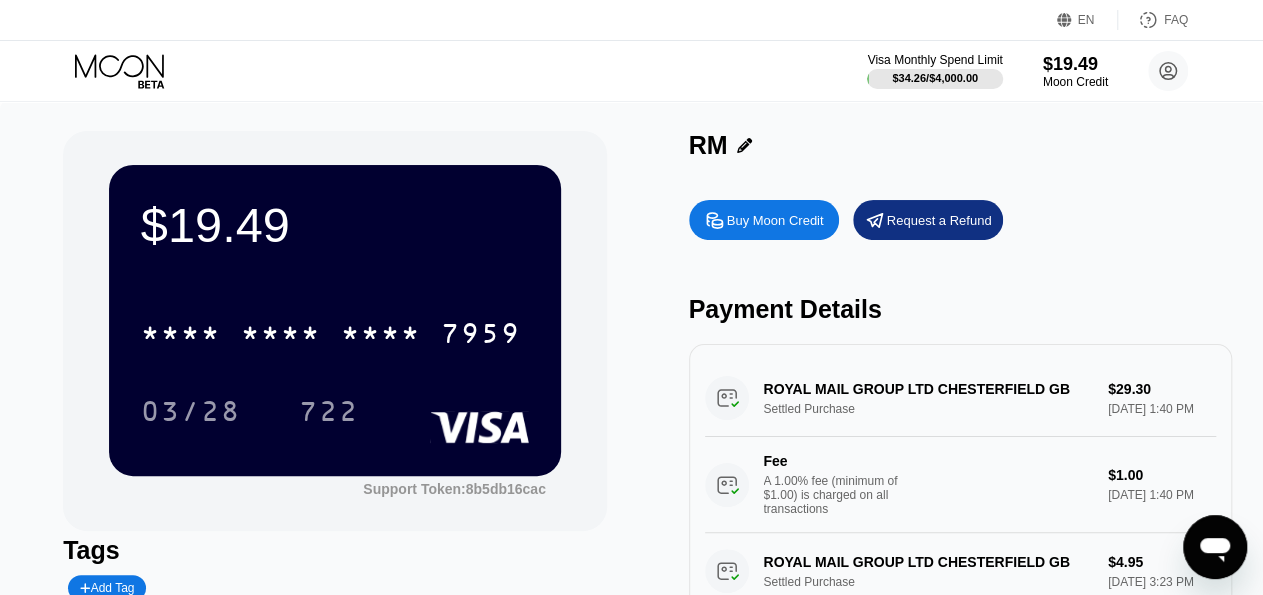 click on "Buy Moon Credit" at bounding box center (775, 220) 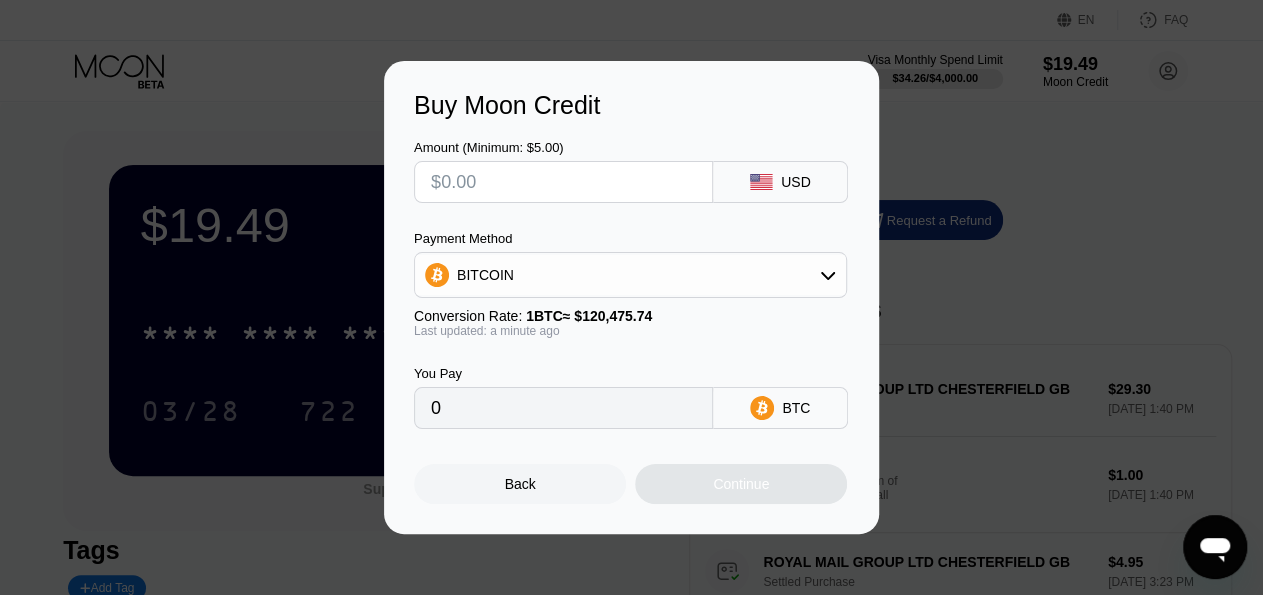 click at bounding box center [563, 182] 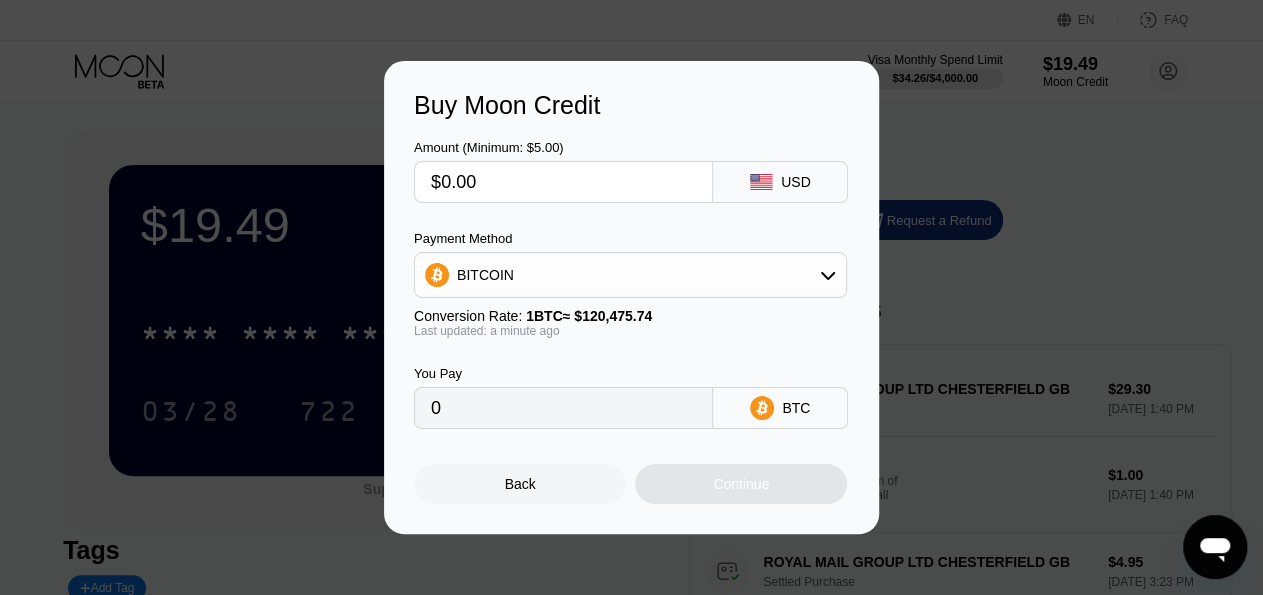 type on "$0.002" 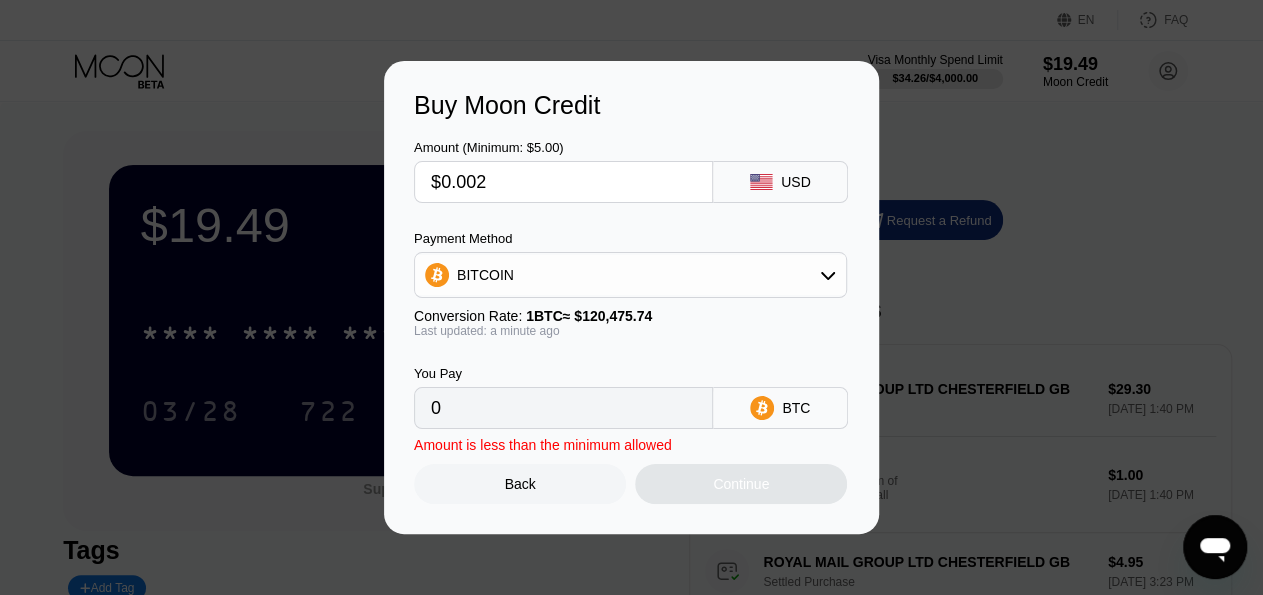 type on "0.00000002" 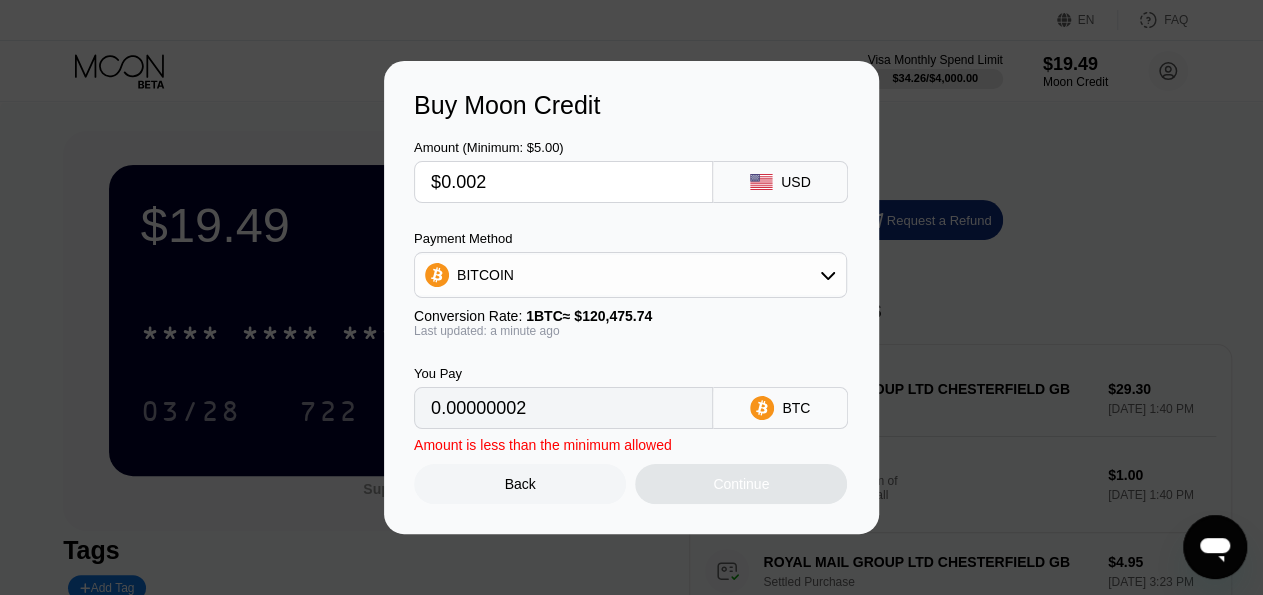 type on "$0.00" 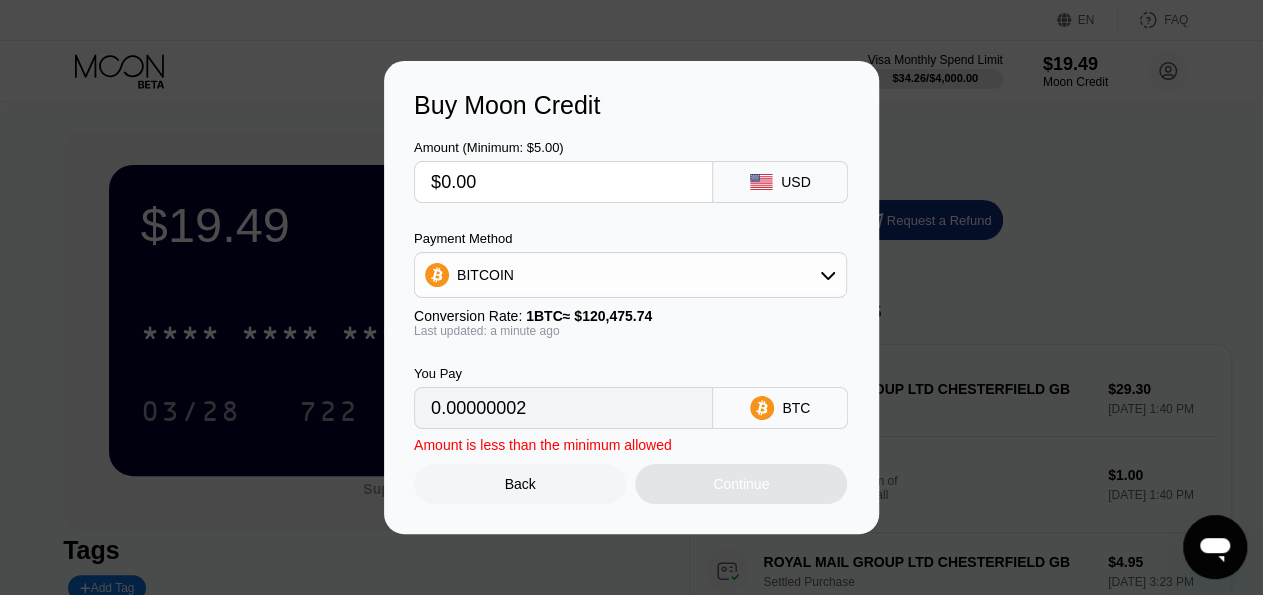 type on "0" 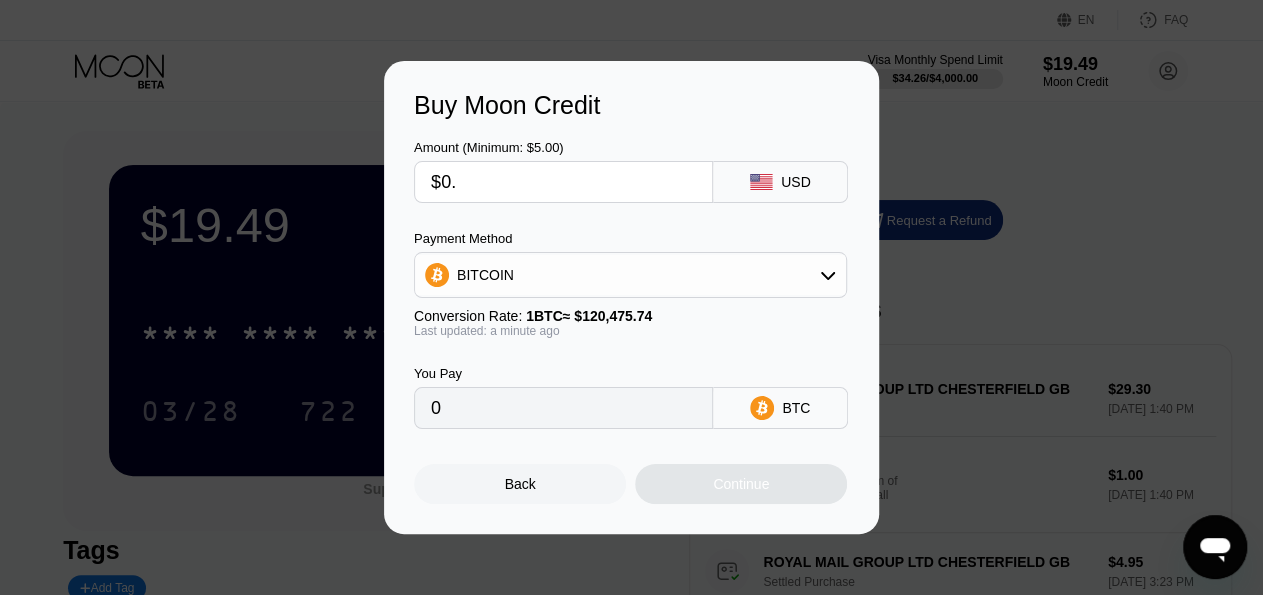 type on "$0" 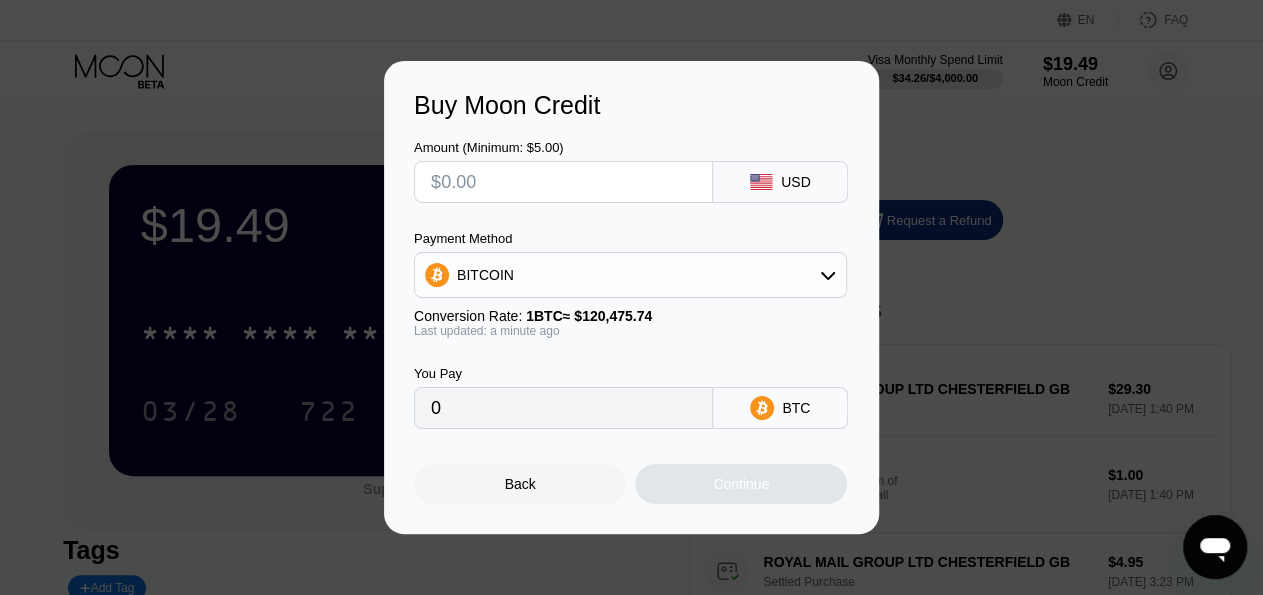 type on "$2" 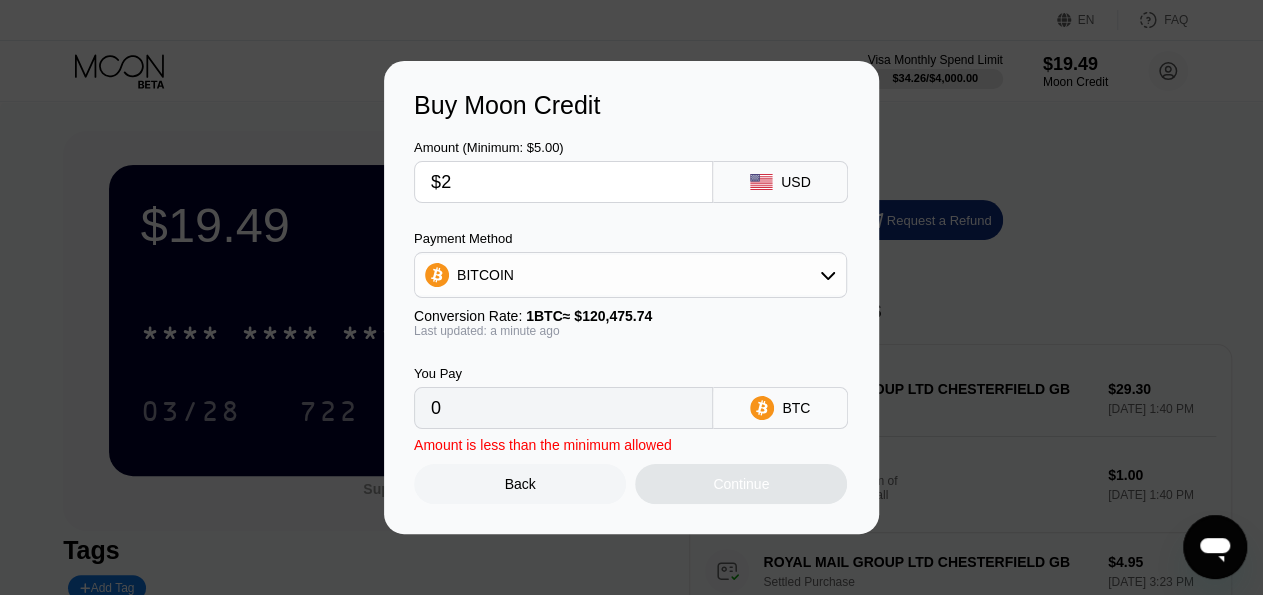 type on "0.00001661" 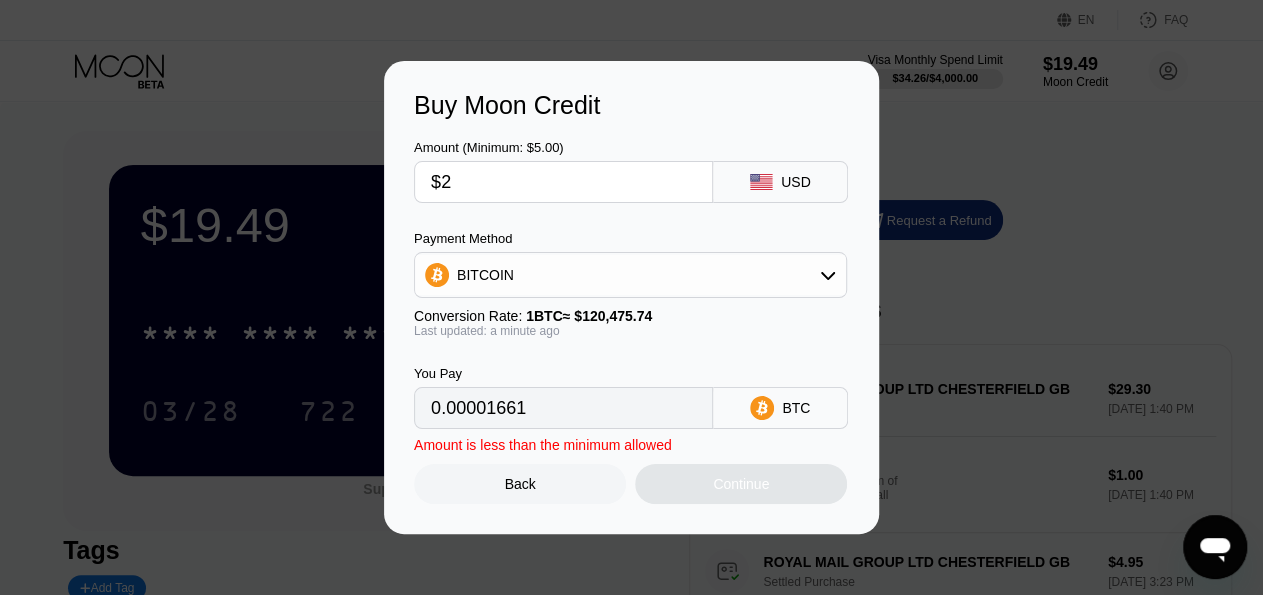 type on "$20" 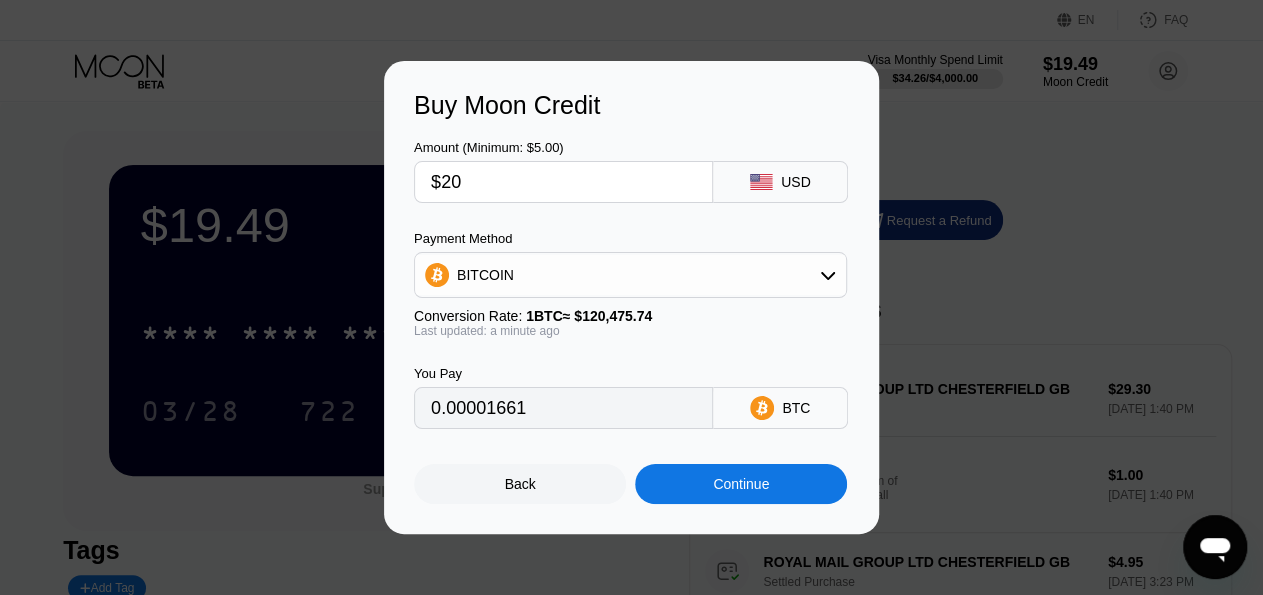 type on "0.00016601" 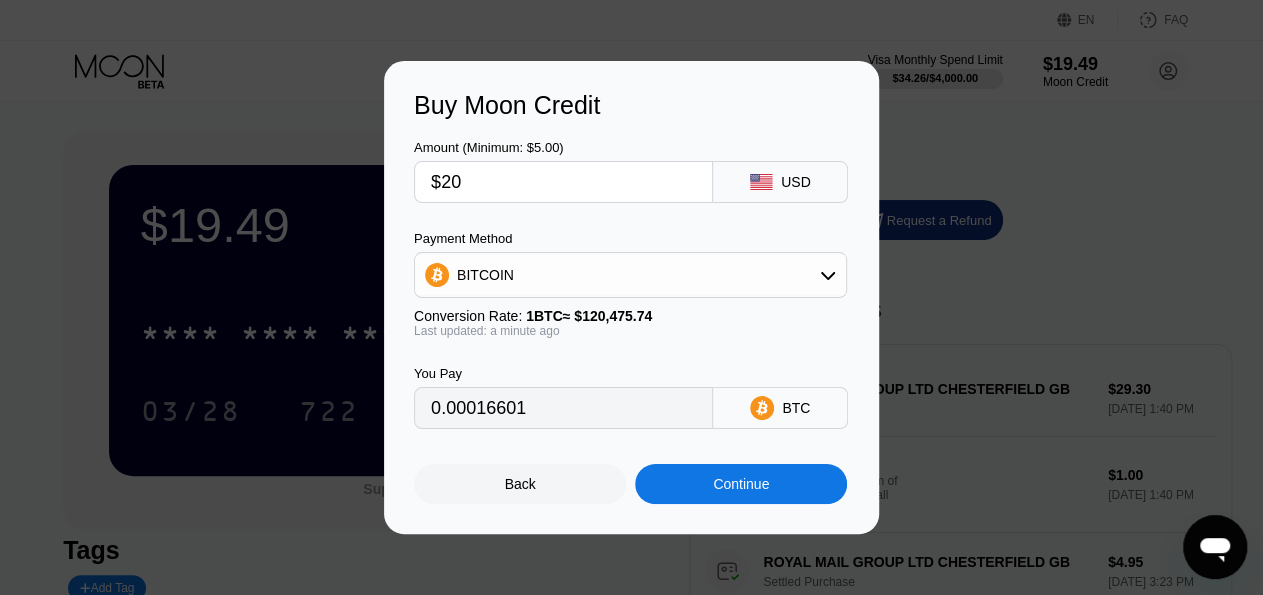 type on "$200" 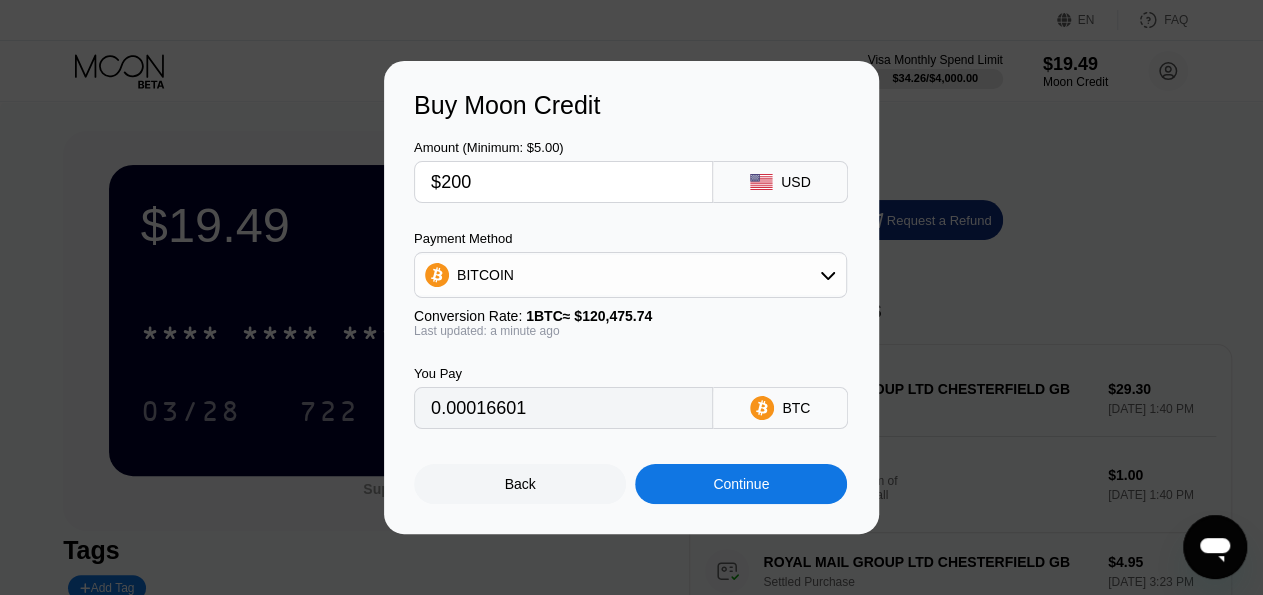 type on "0.00166009" 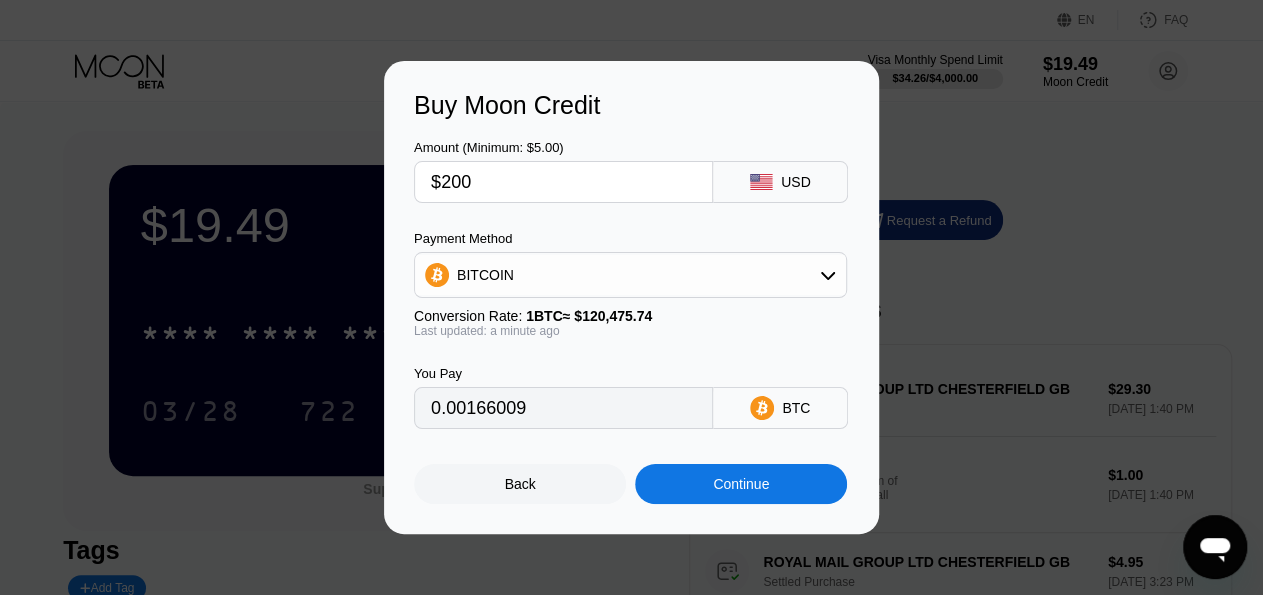 click on "$200" at bounding box center (563, 182) 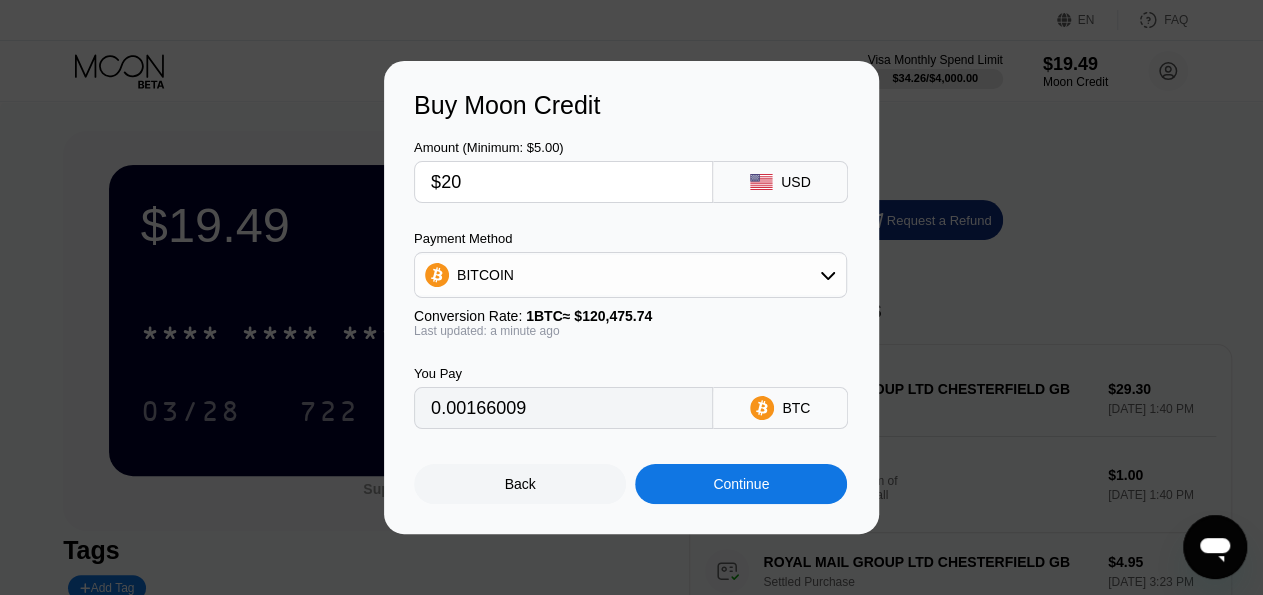 type on "0.00016601" 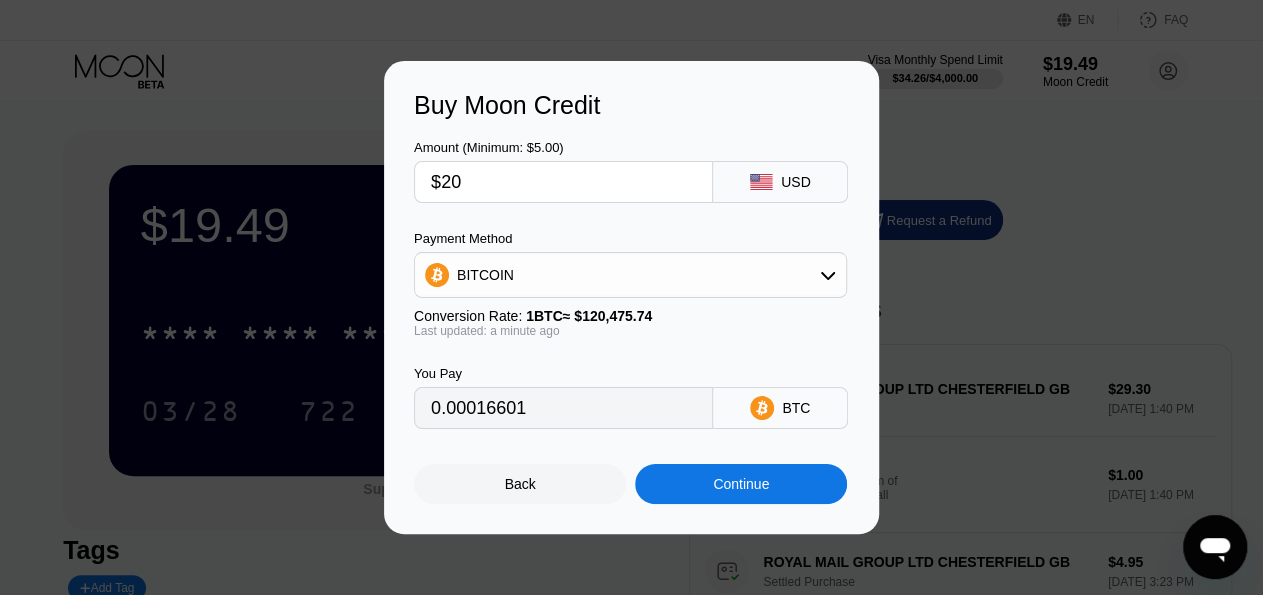 type on "$2" 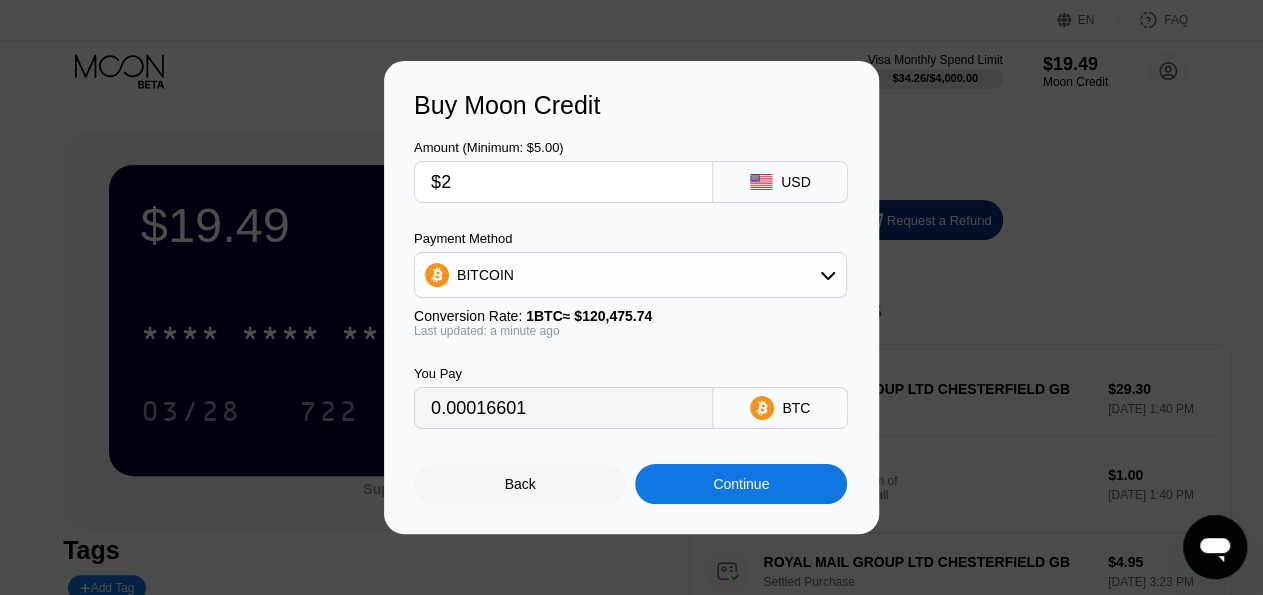 type on "0.00001661" 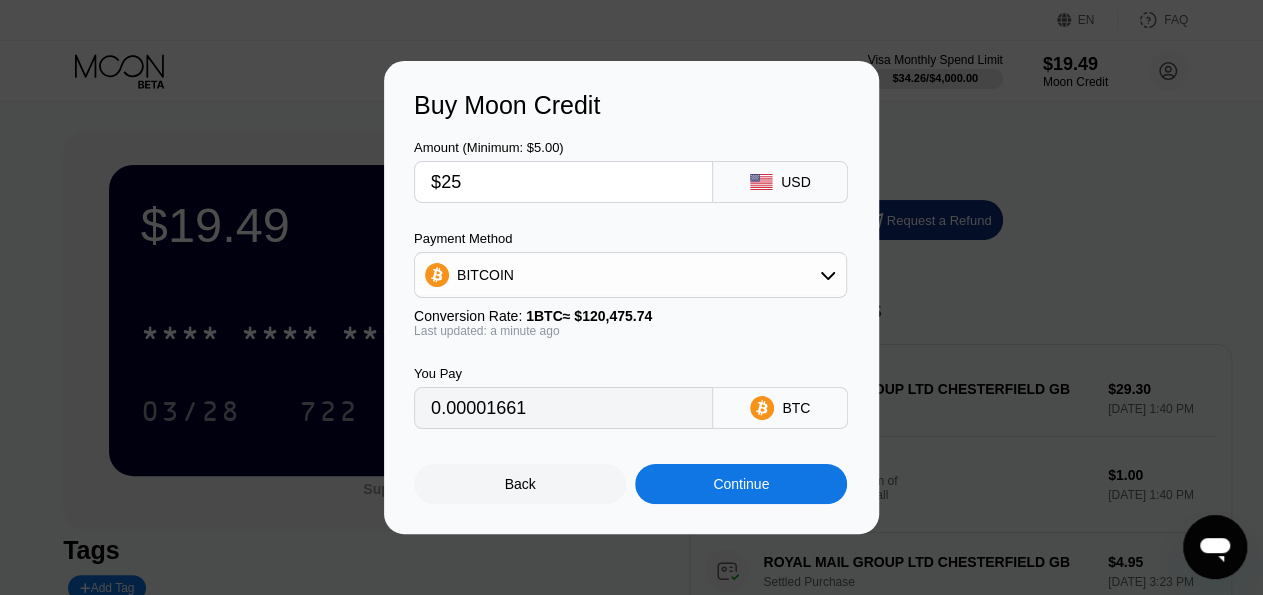type on "$250" 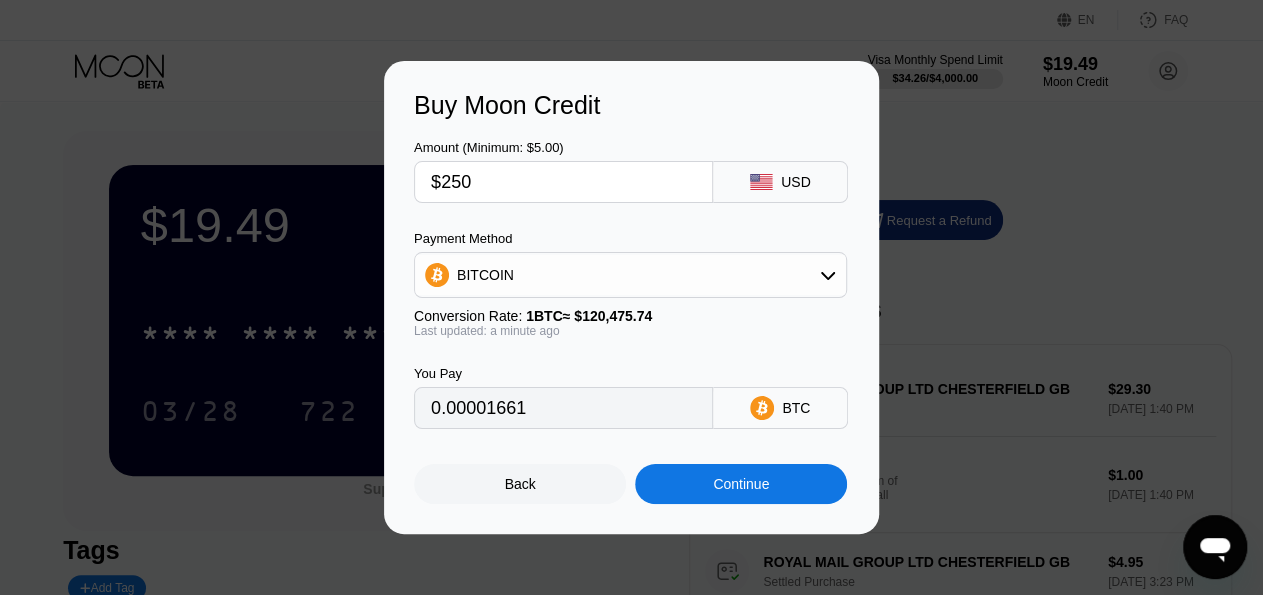type on "0.00207511" 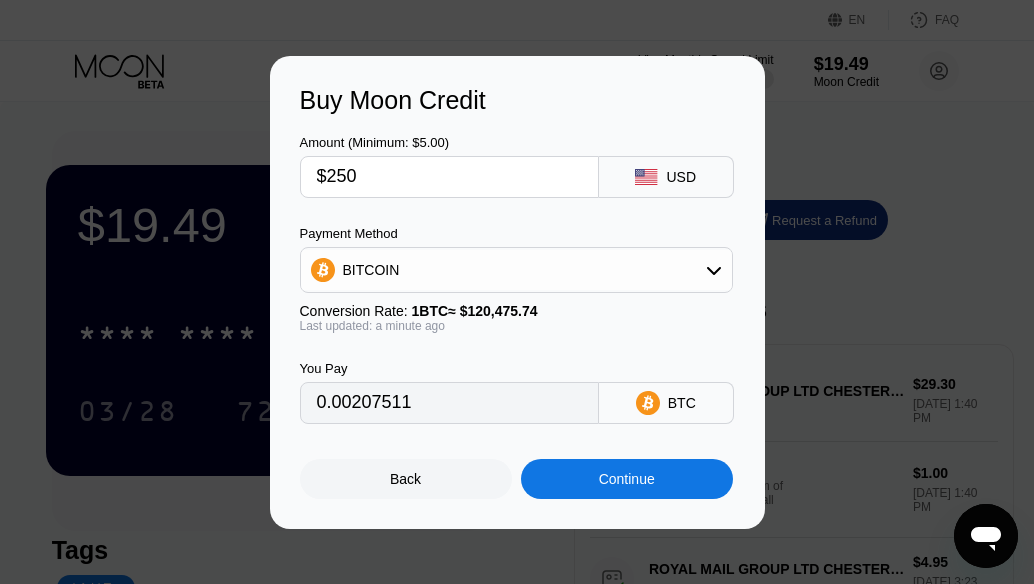 click on "$250" at bounding box center (449, 177) 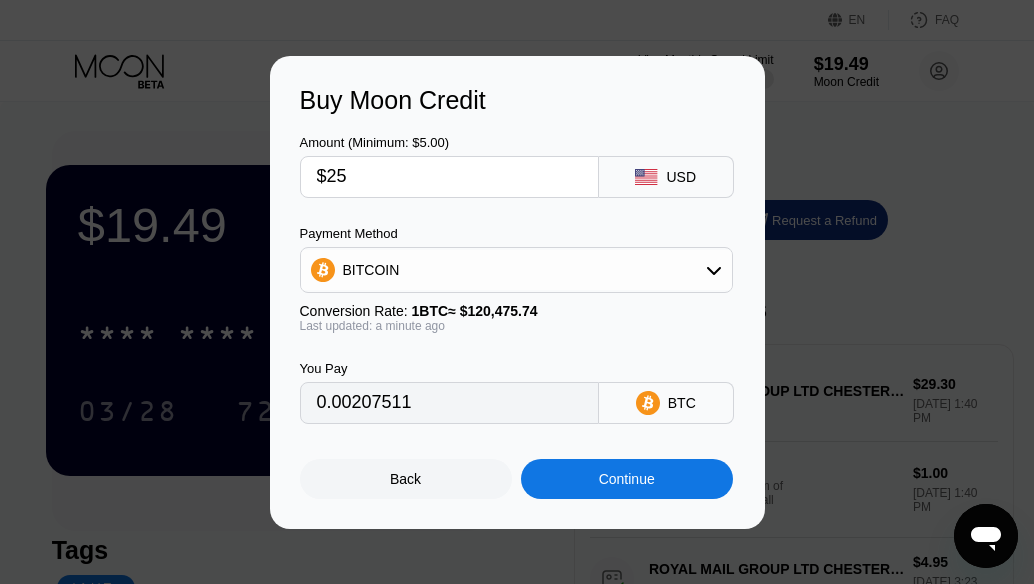 type on "0.00020752" 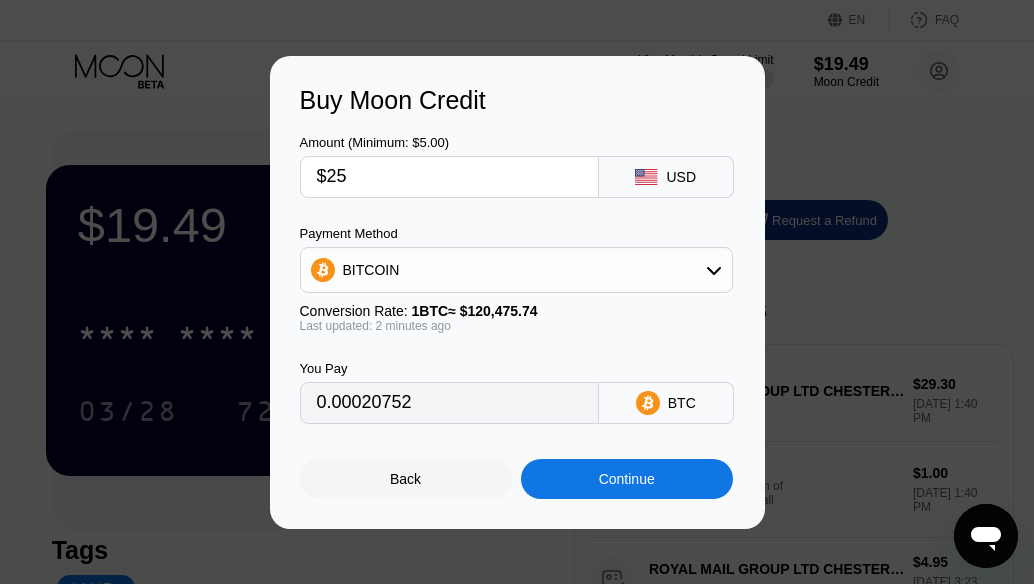 type on "$251" 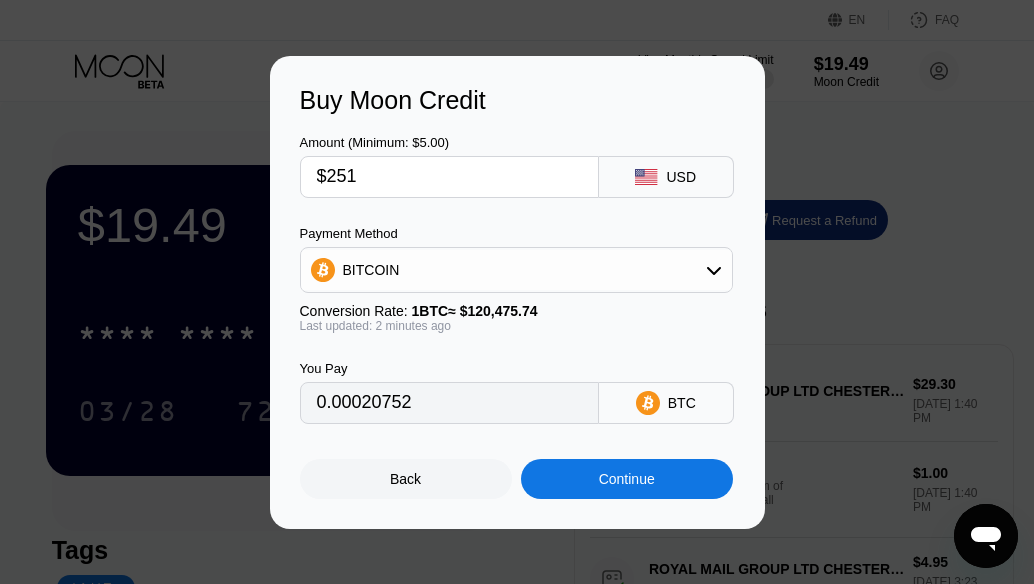 type on "0.00208341" 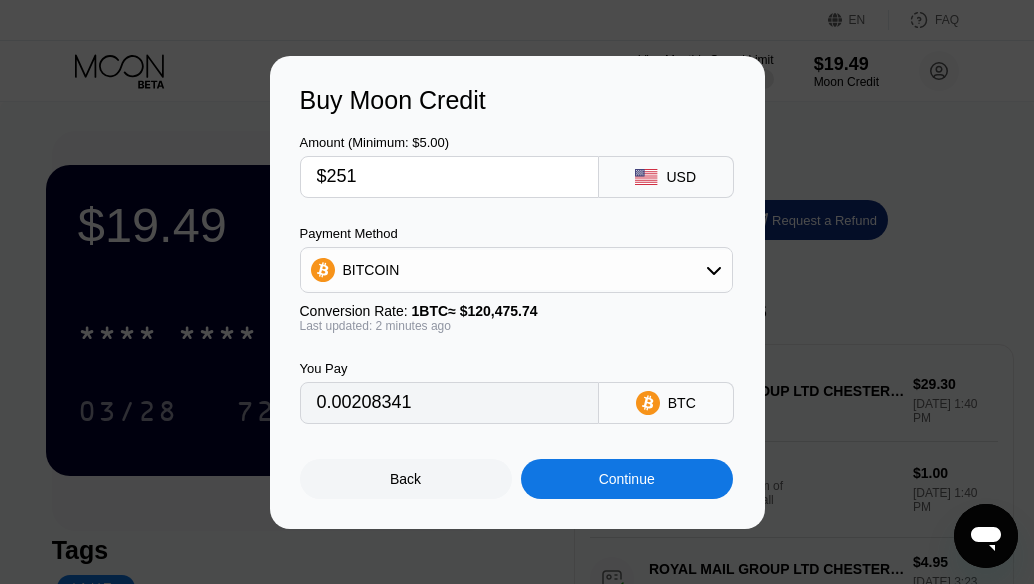 type on "$25" 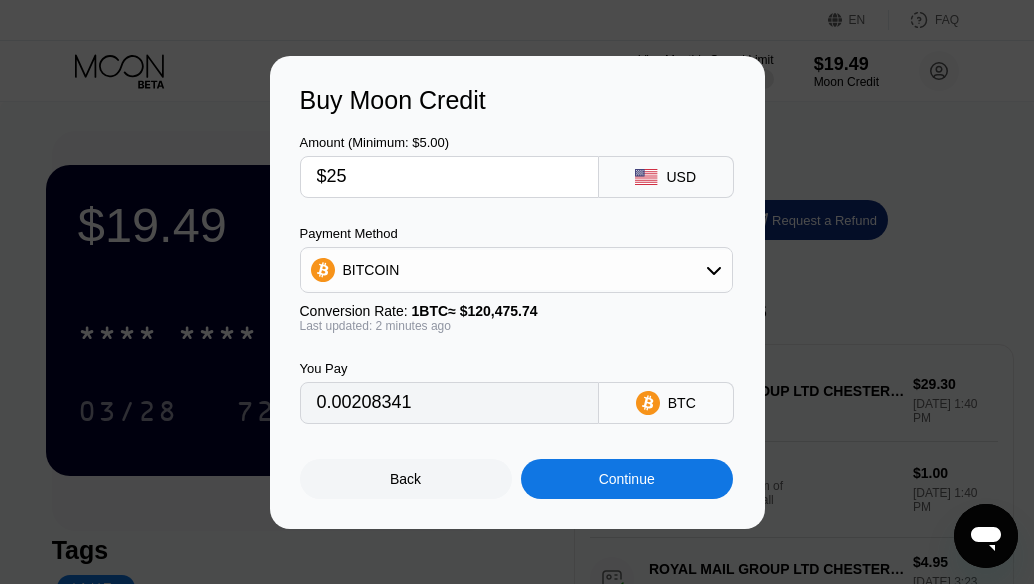 type on "0.00020752" 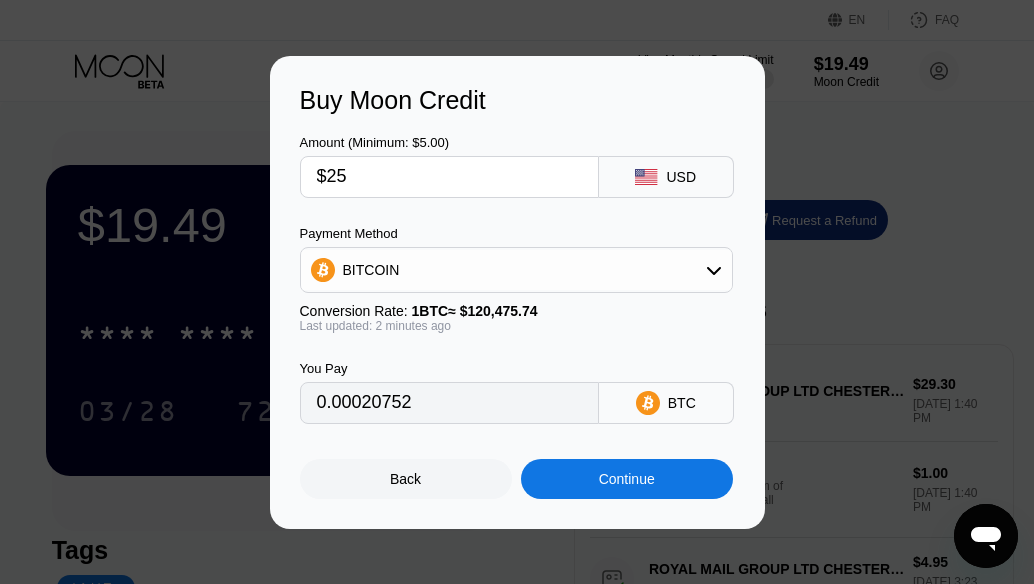 type on "$252" 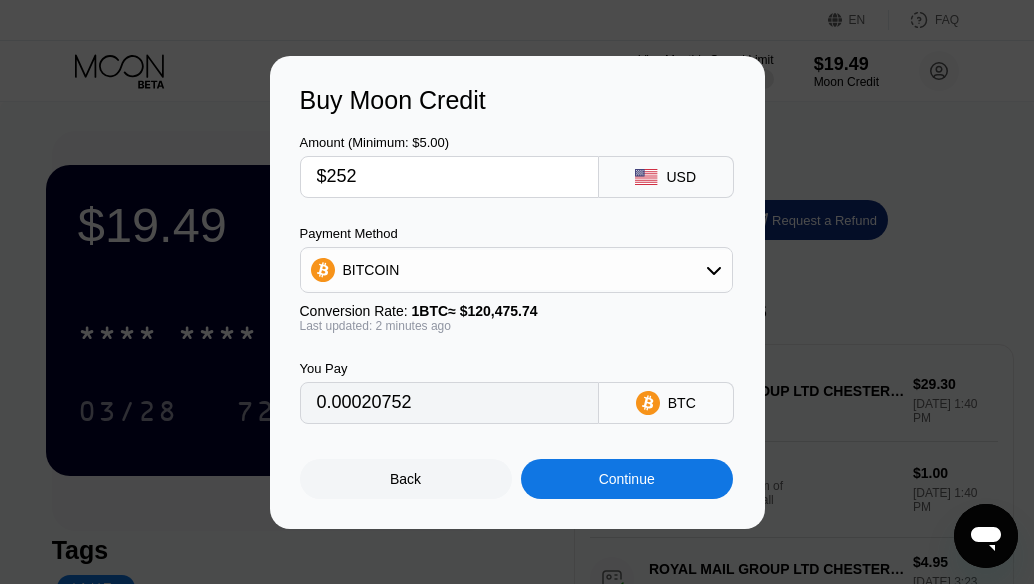 type on "0.00209171" 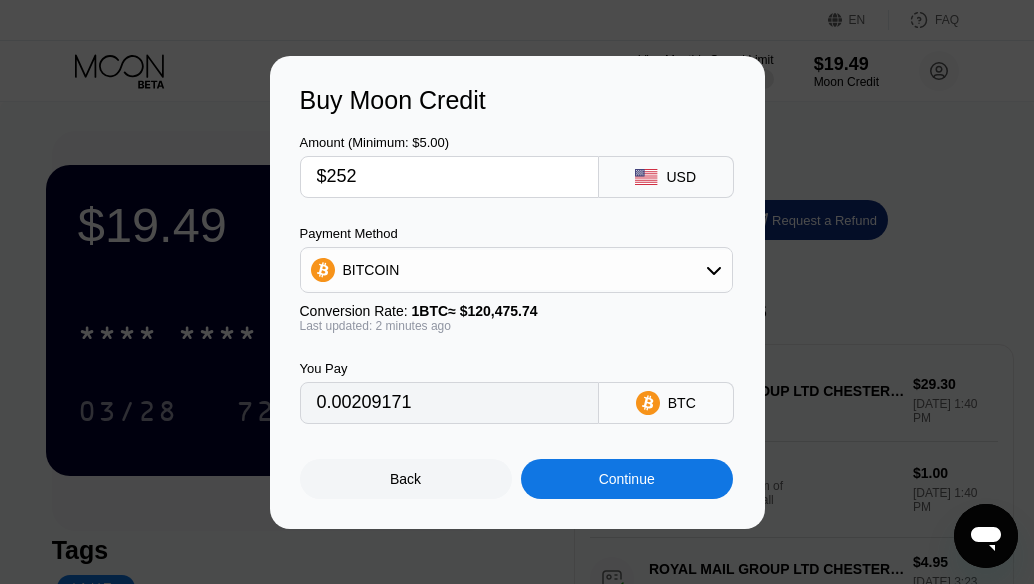 type on "$25" 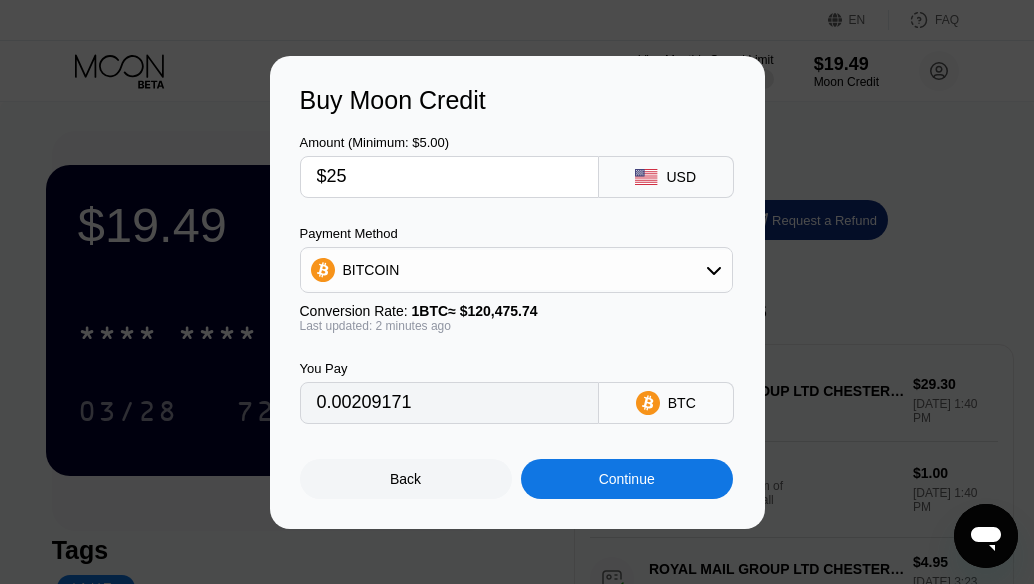 type on "0.00020752" 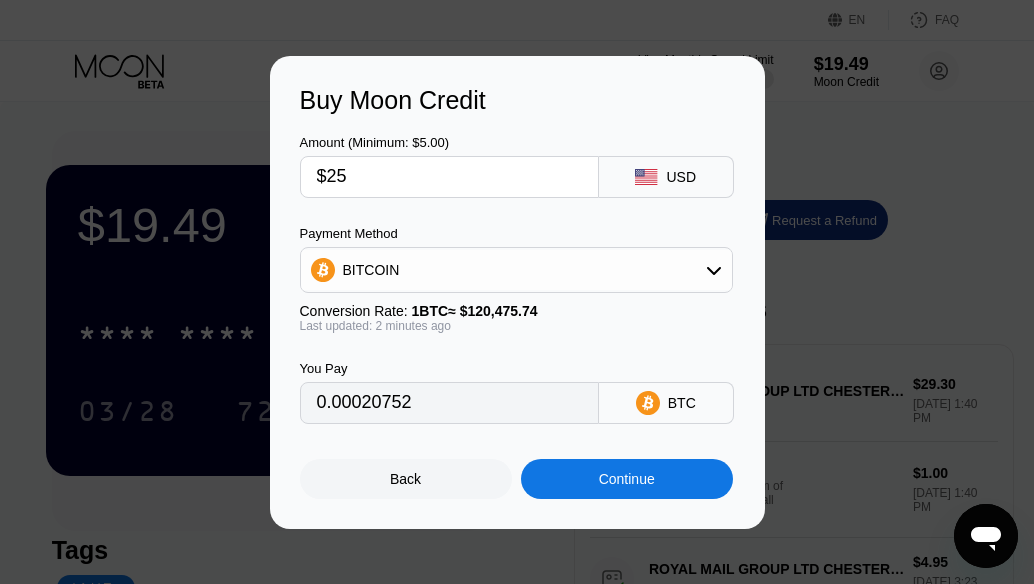 type on "$253" 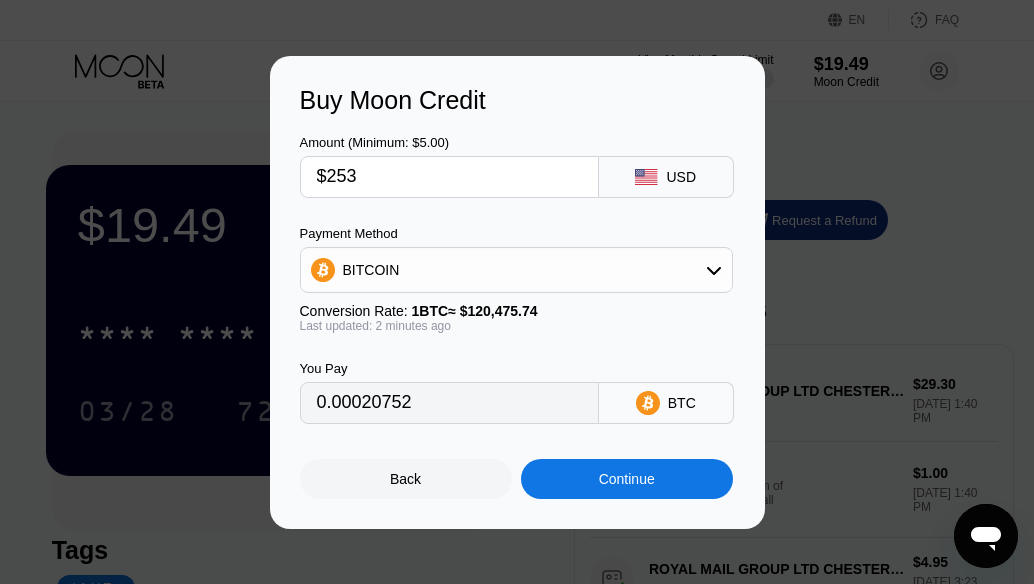 type on "0.00210001" 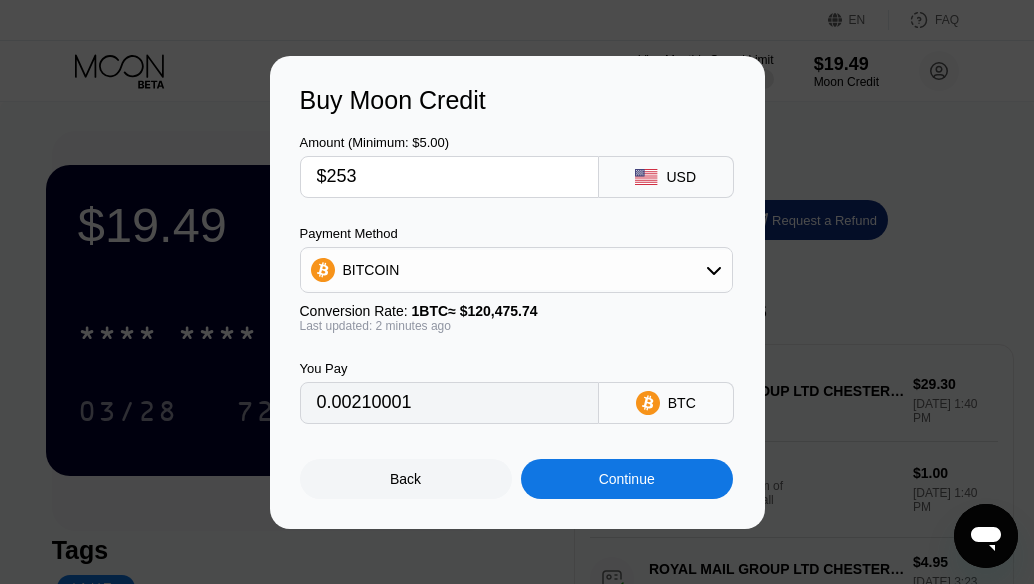 type on "$25" 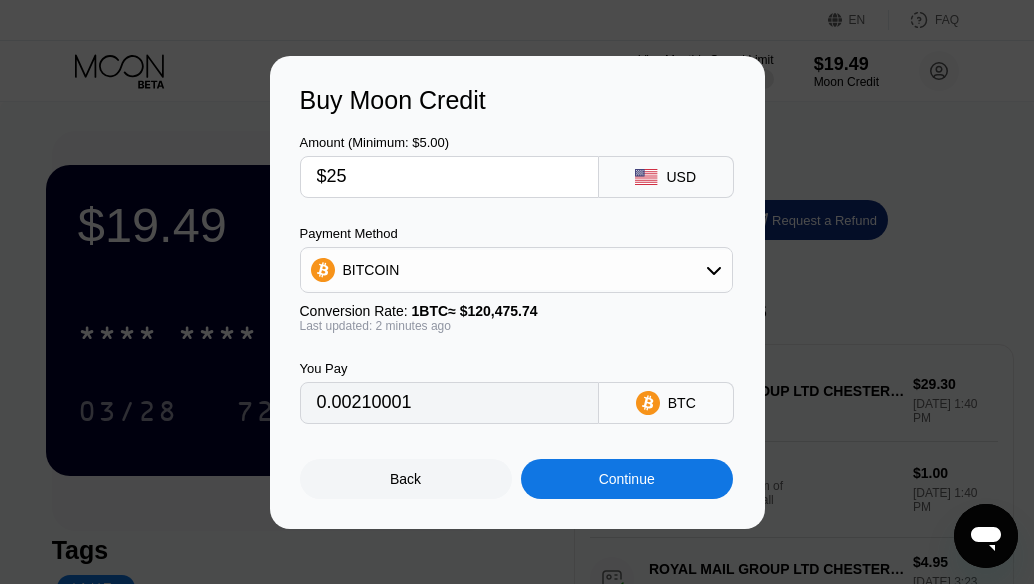 type on "0.00020752" 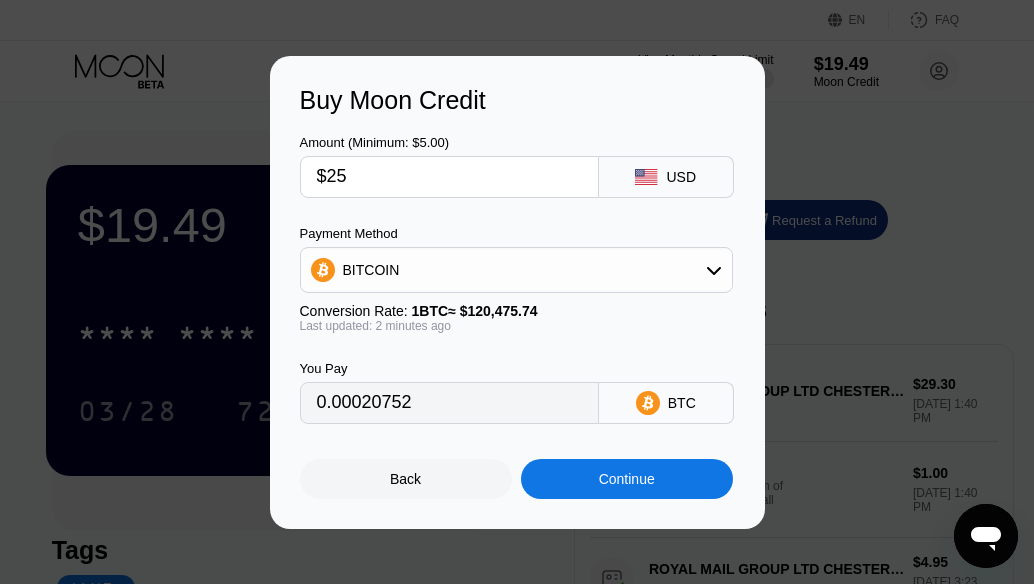 type on "$2" 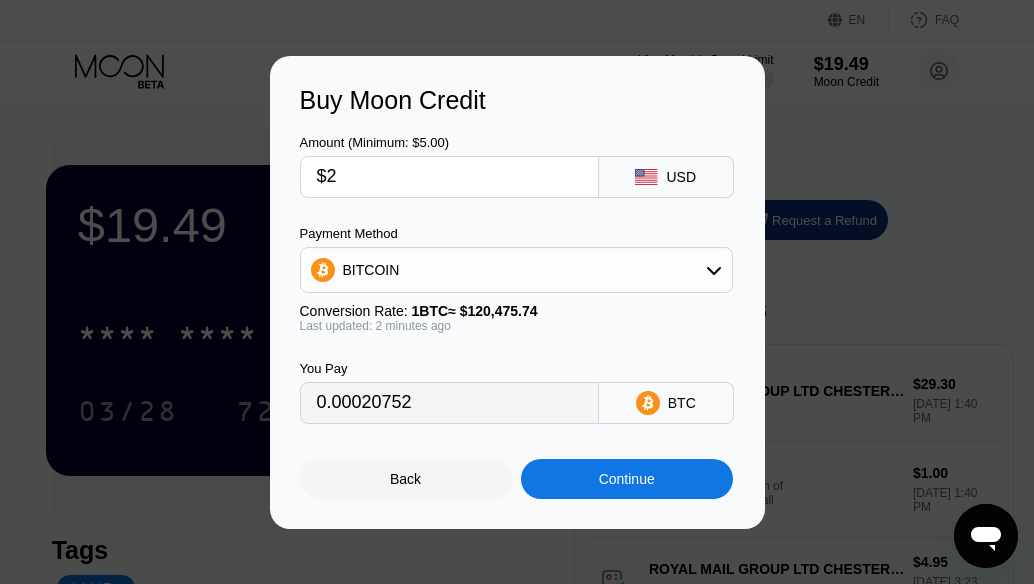 type on "0.00001661" 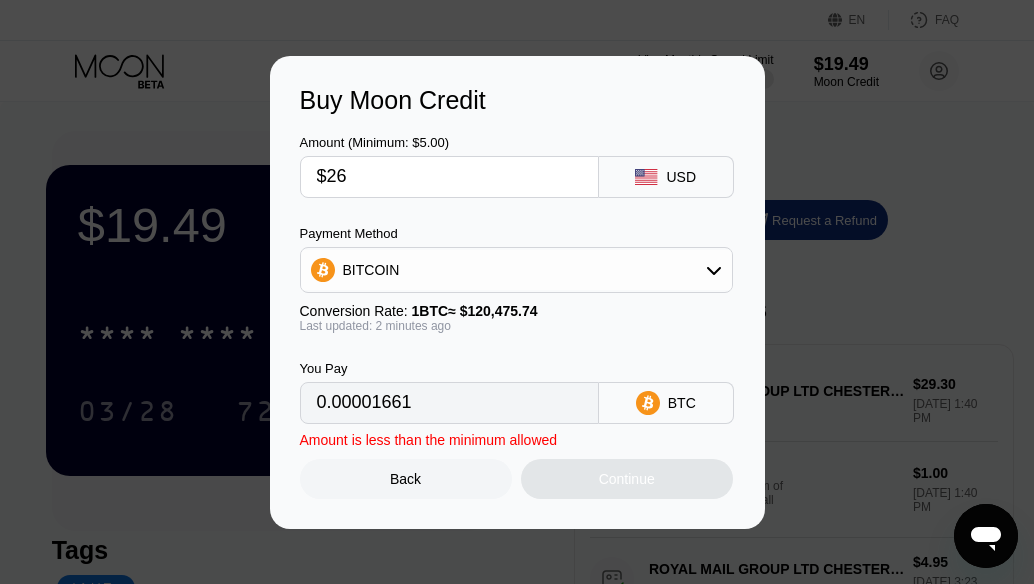 type on "$260" 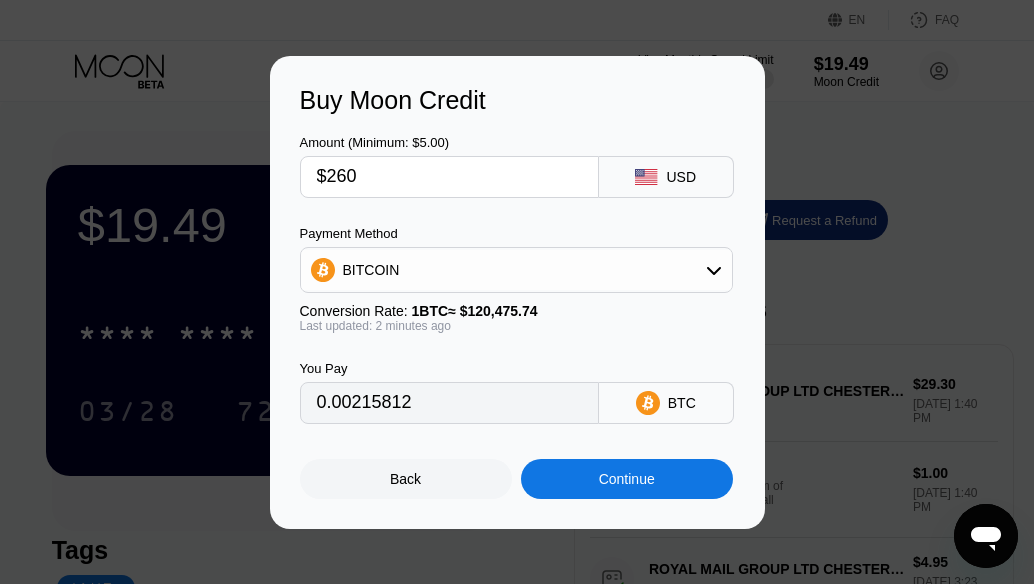 type on "$26" 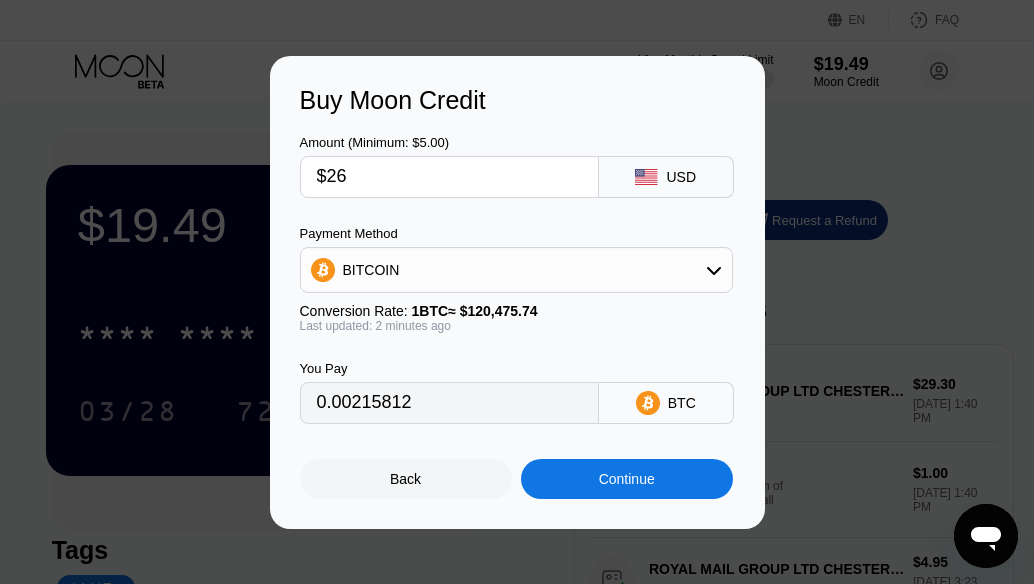type on "0.00021582" 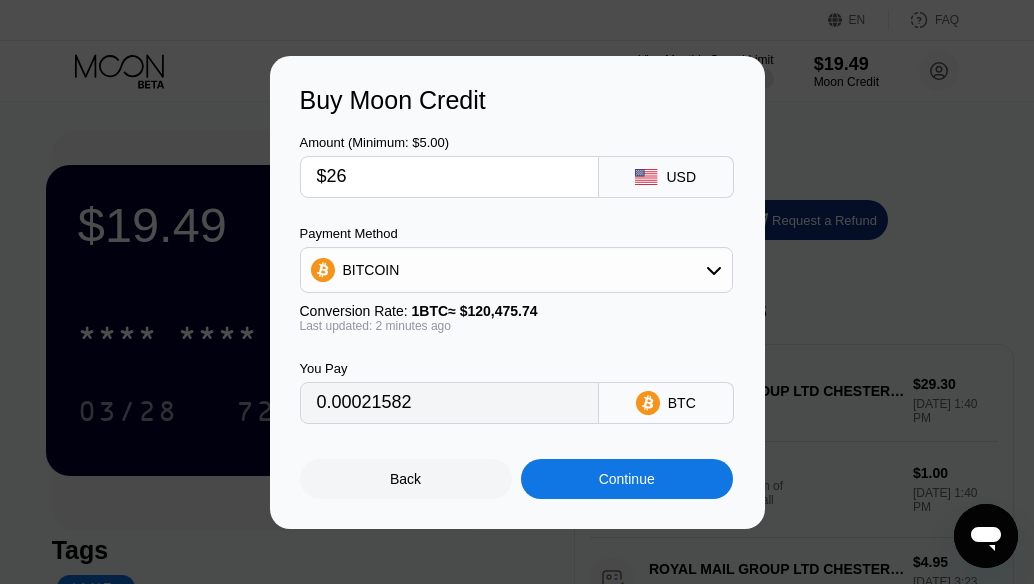 type on "$2" 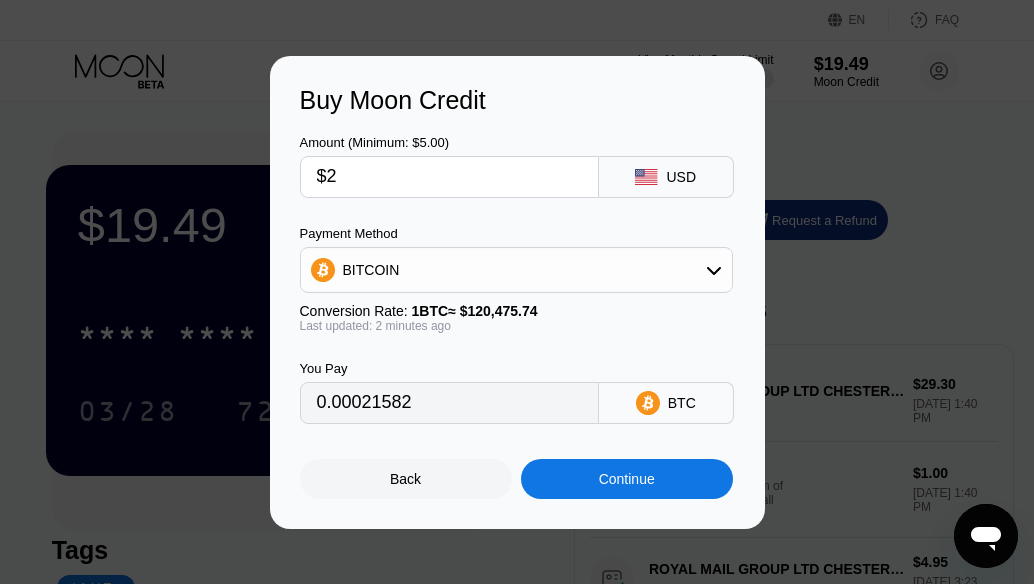 type on "0.00001661" 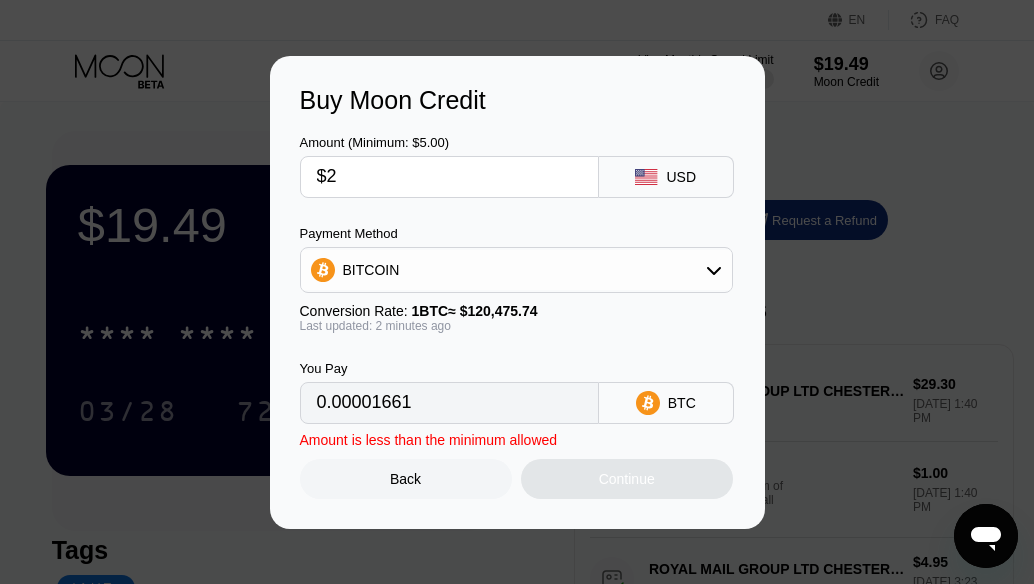 type on "$27" 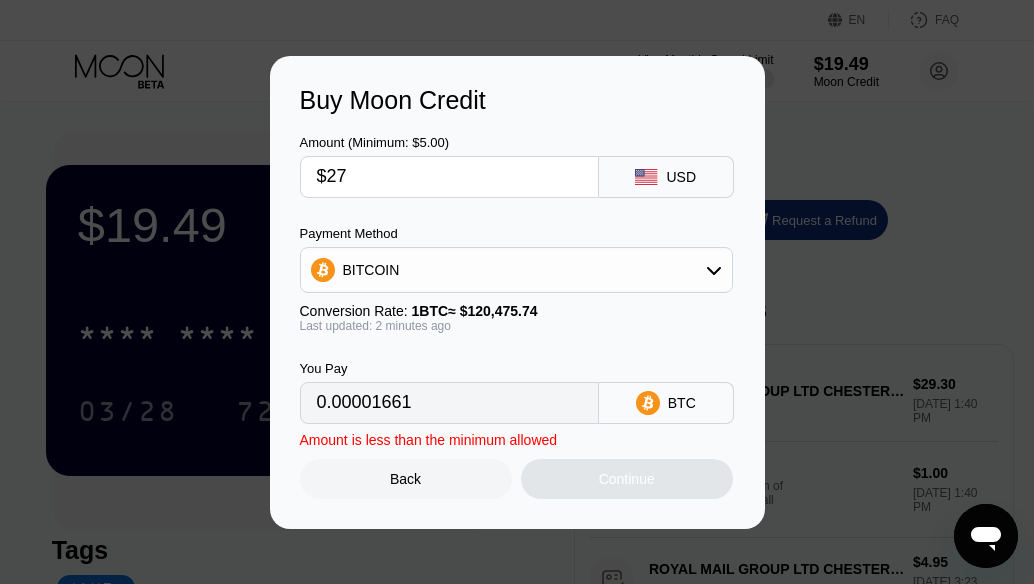 type on "0.00022412" 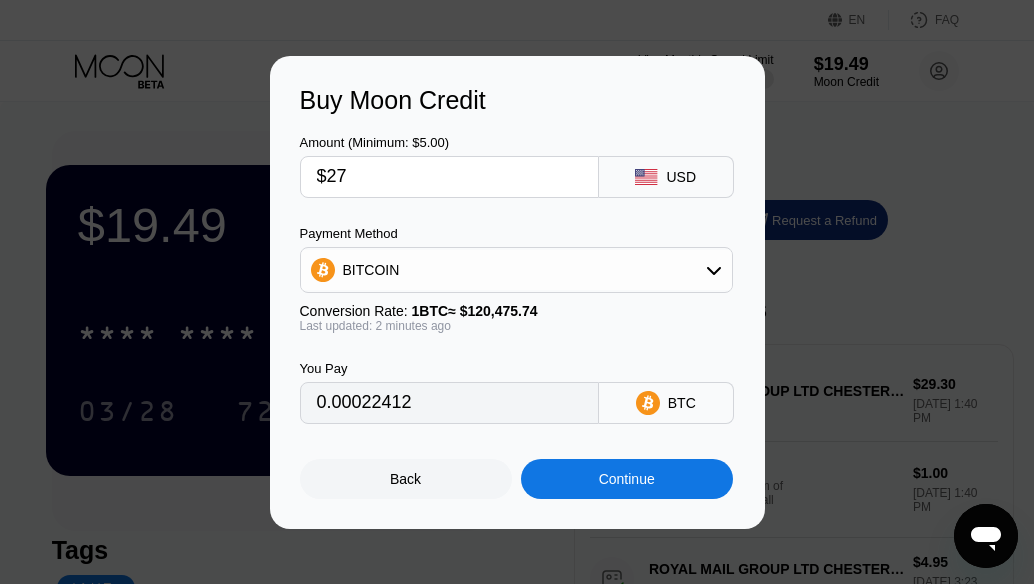 type on "$270" 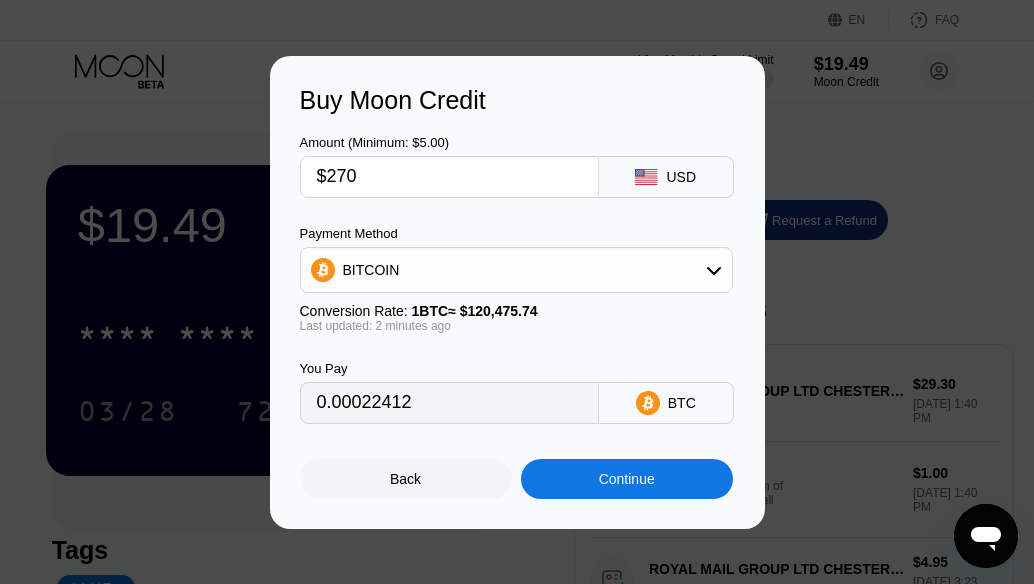 type on "0.00224112" 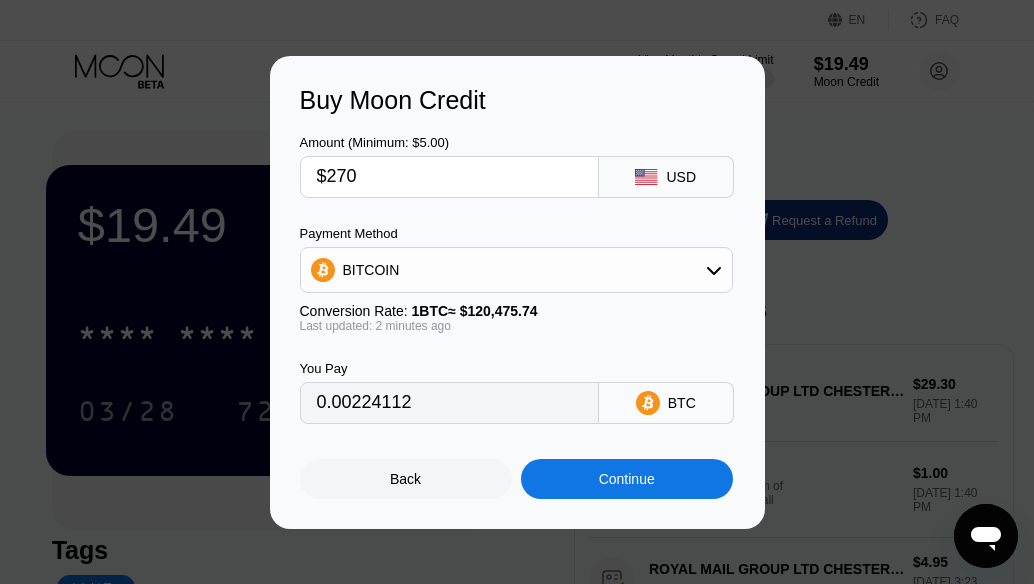type on "$27" 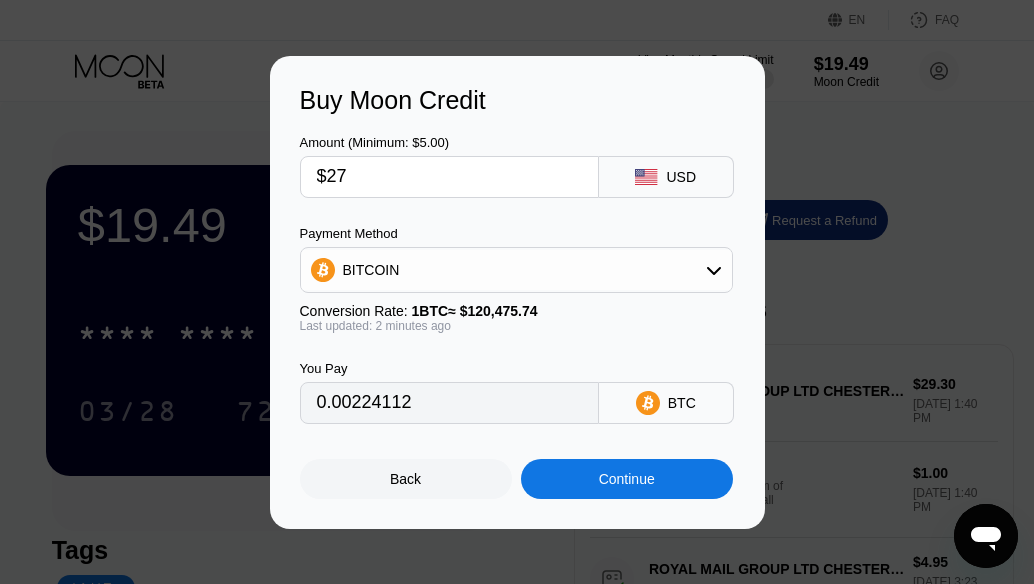 type on "0.00022412" 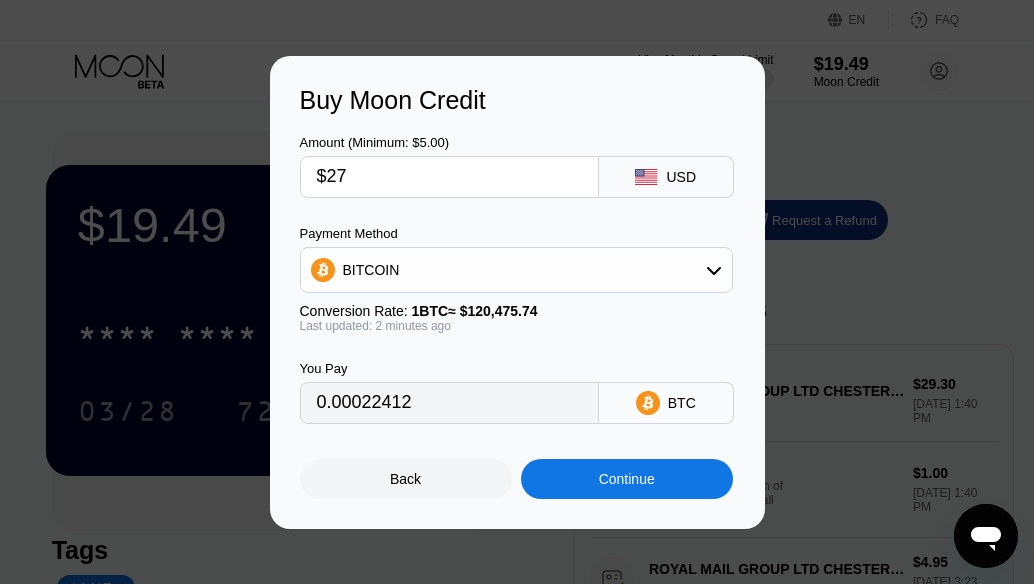 type on "$273" 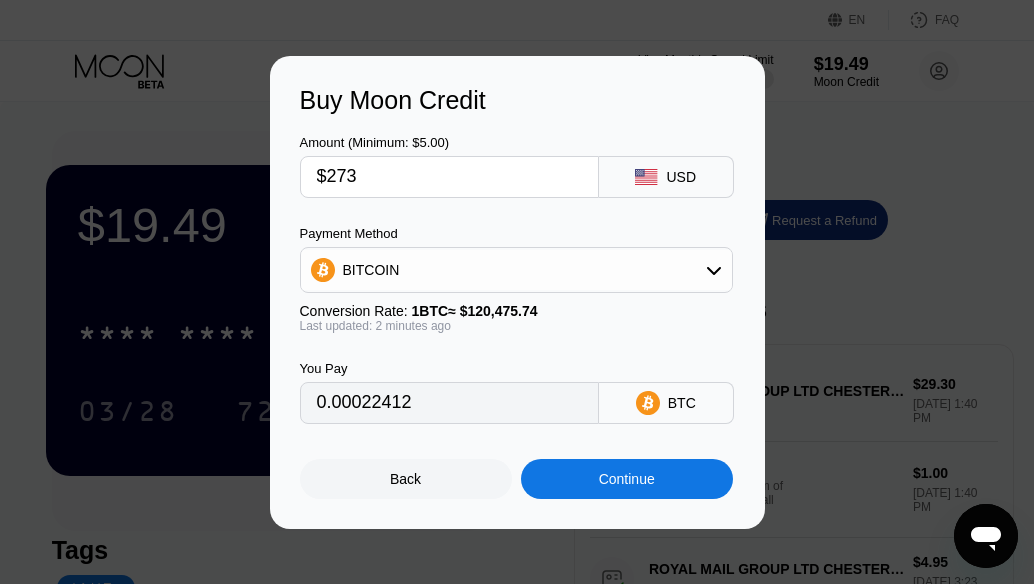 type on "0.00226602" 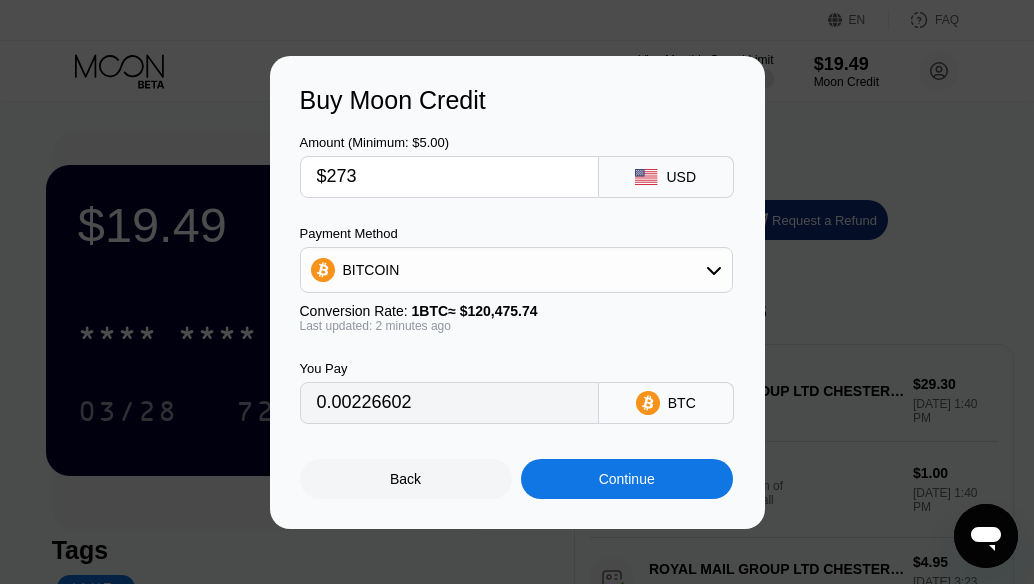 type on "$27" 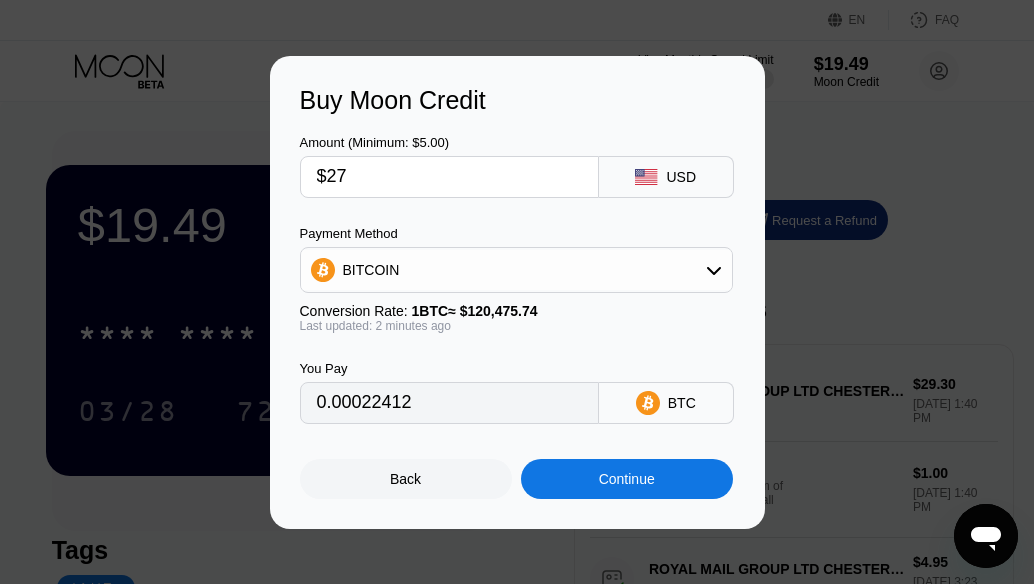 type on "$272" 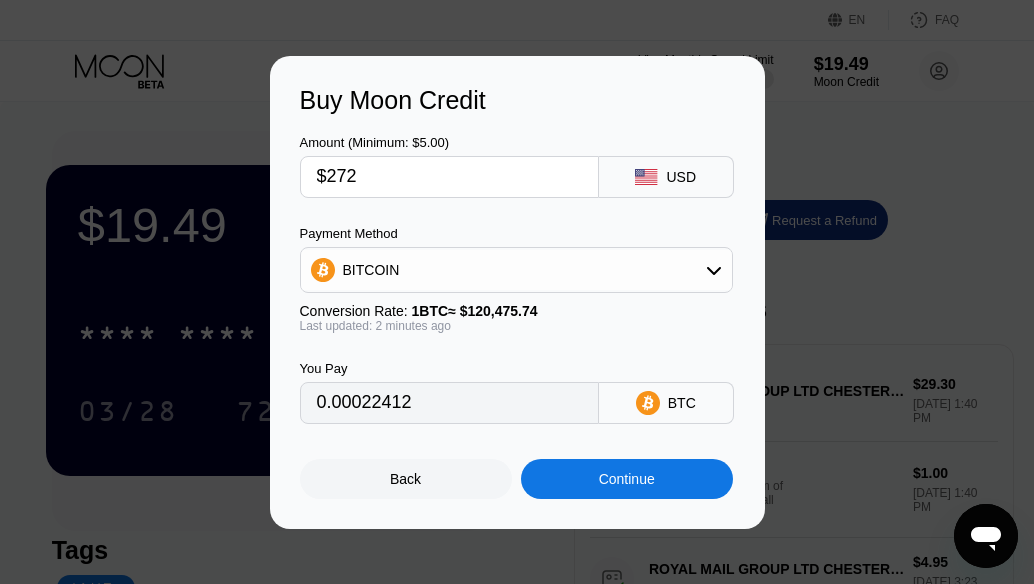 type on "0.00225772" 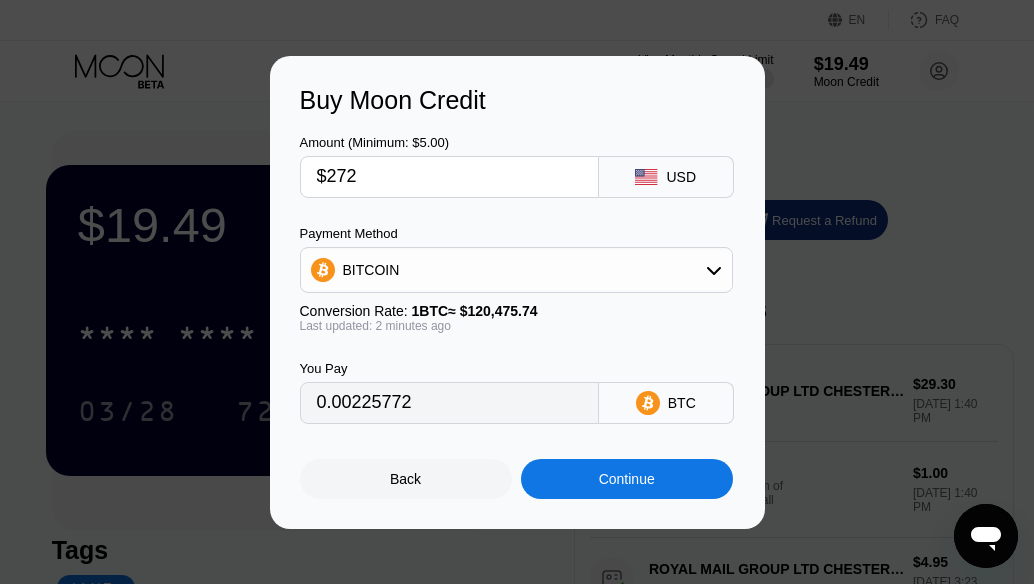 type on "$27" 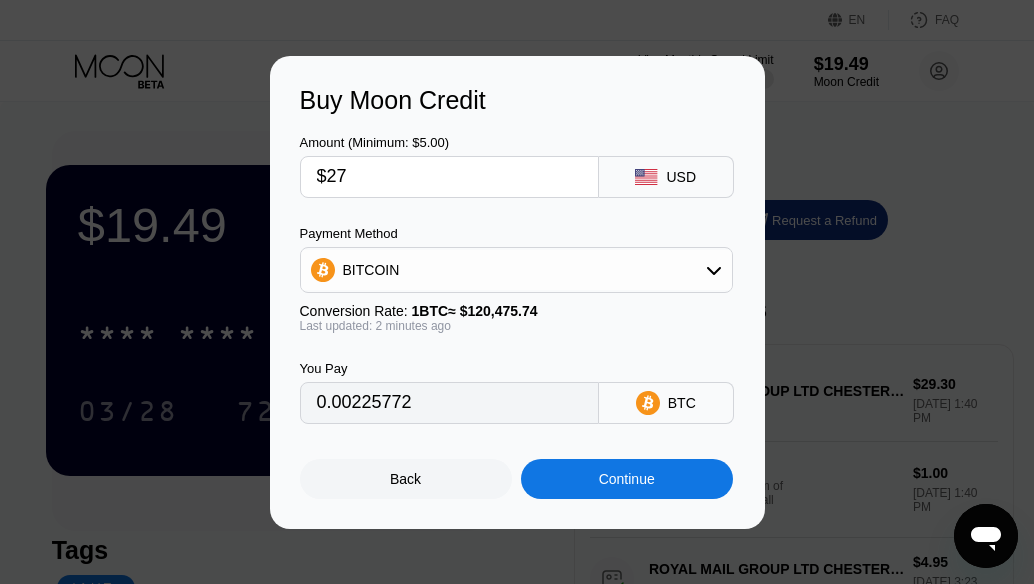 type on "0.00022412" 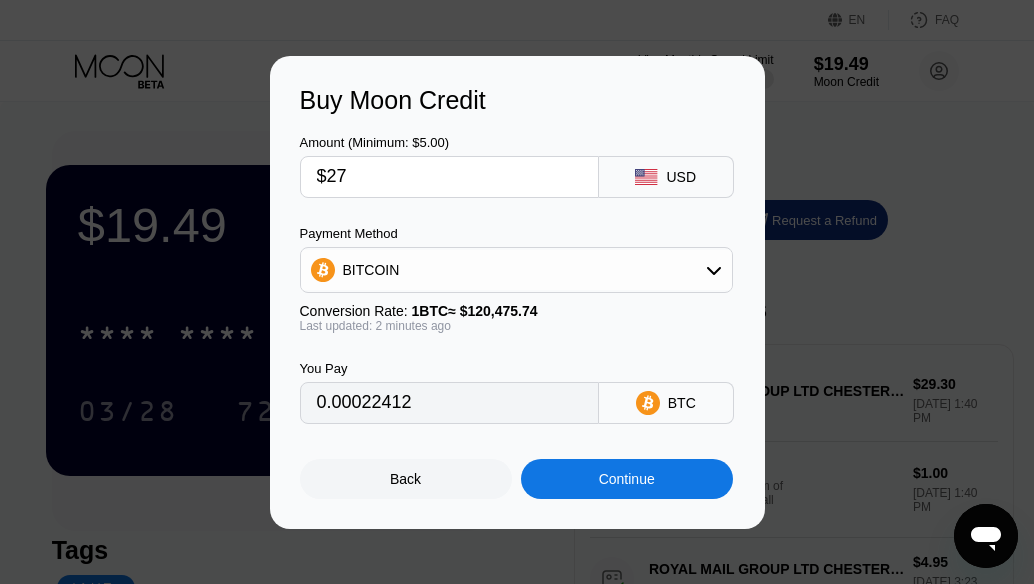 type on "$273" 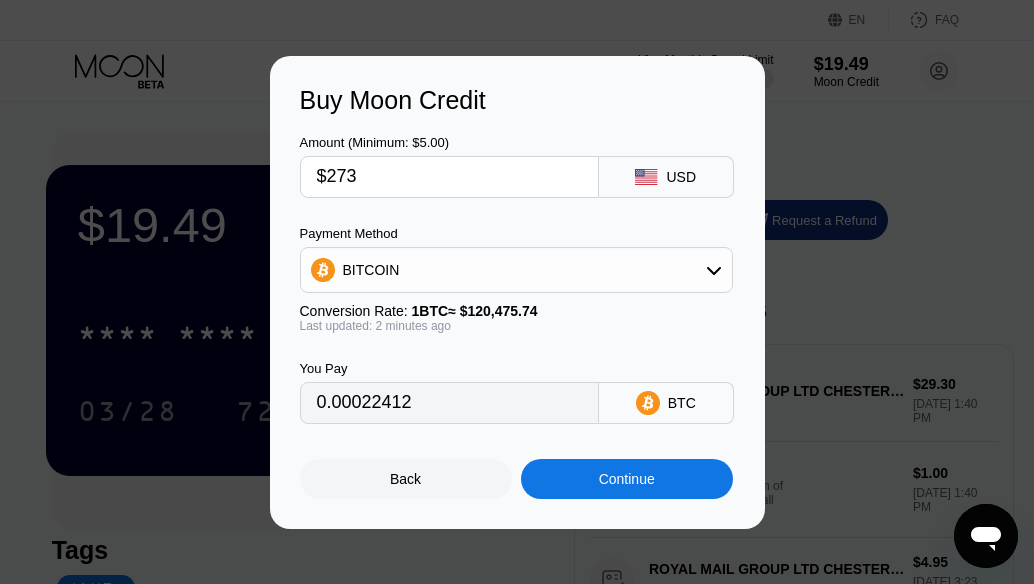 type on "0.00226602" 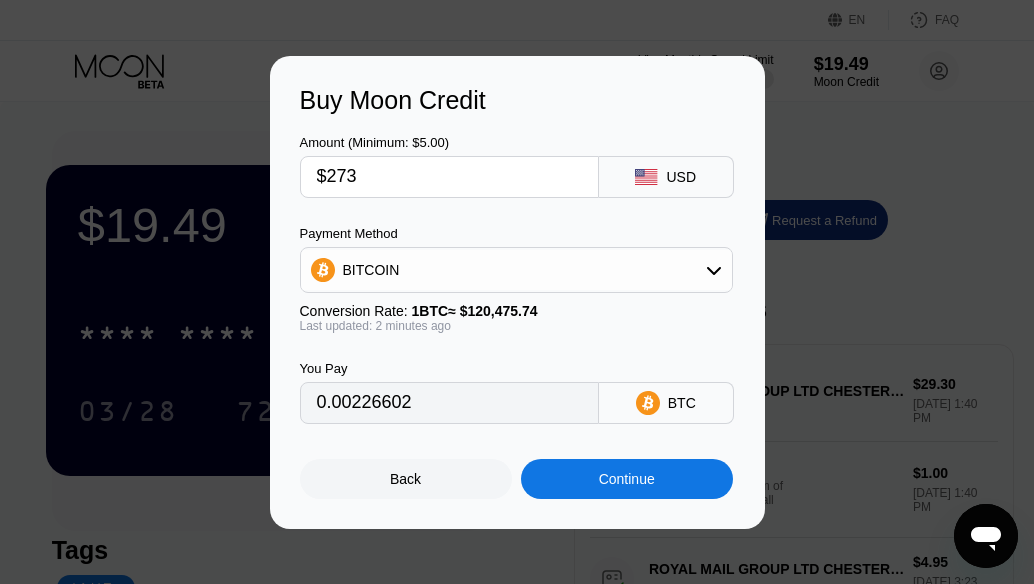 type on "$27" 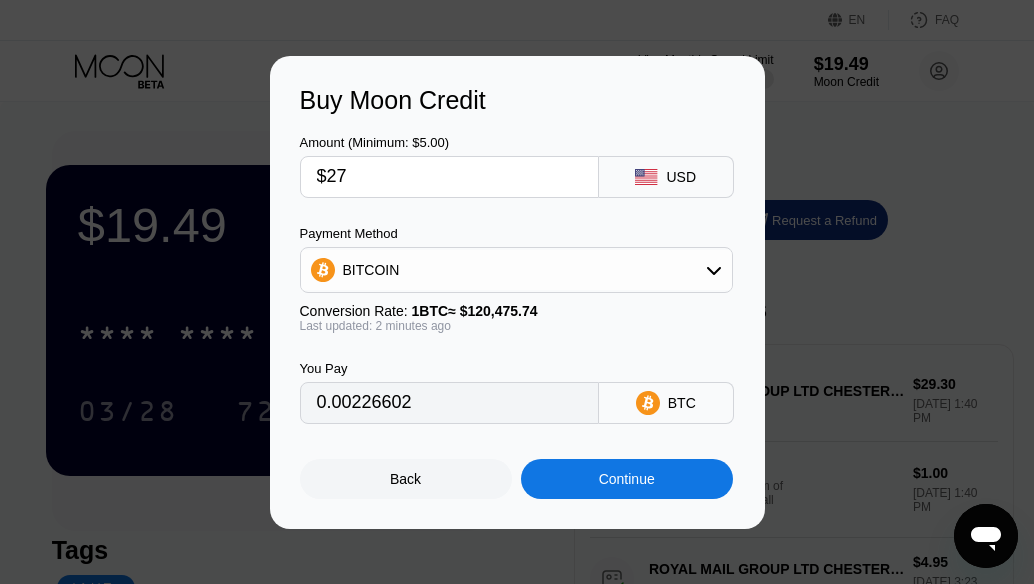 type on "0.00022412" 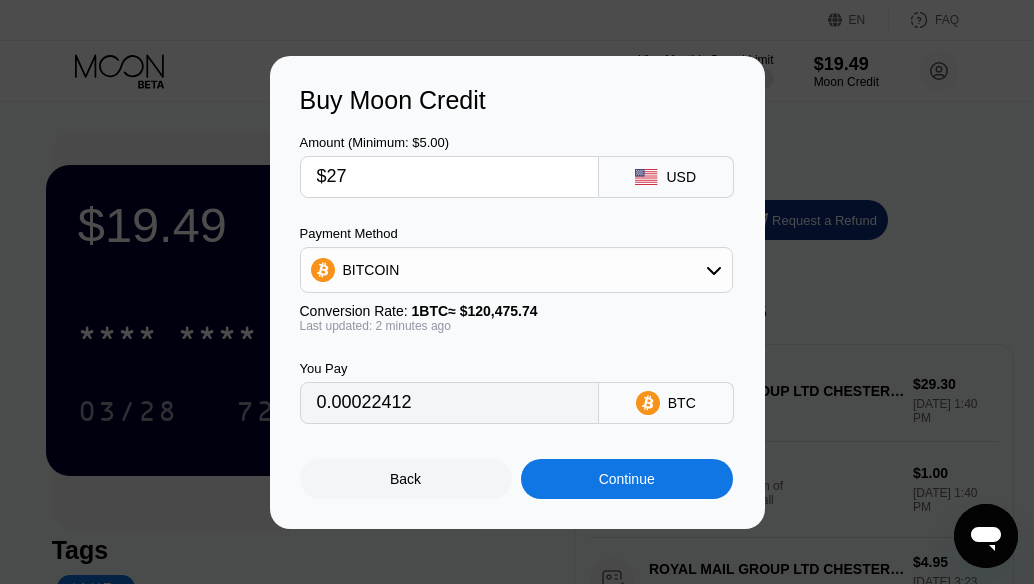 type on "$272" 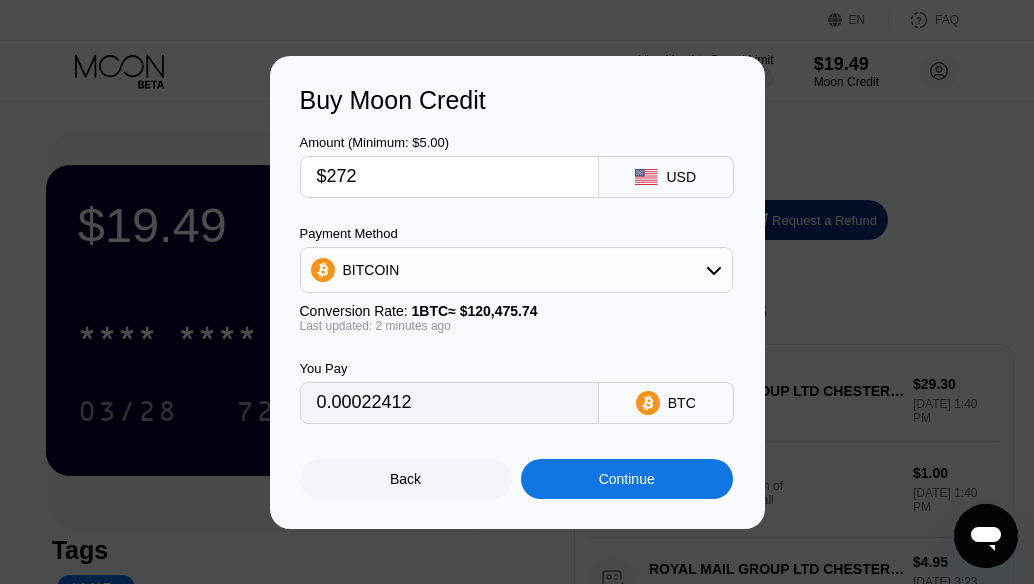 type on "0.00225772" 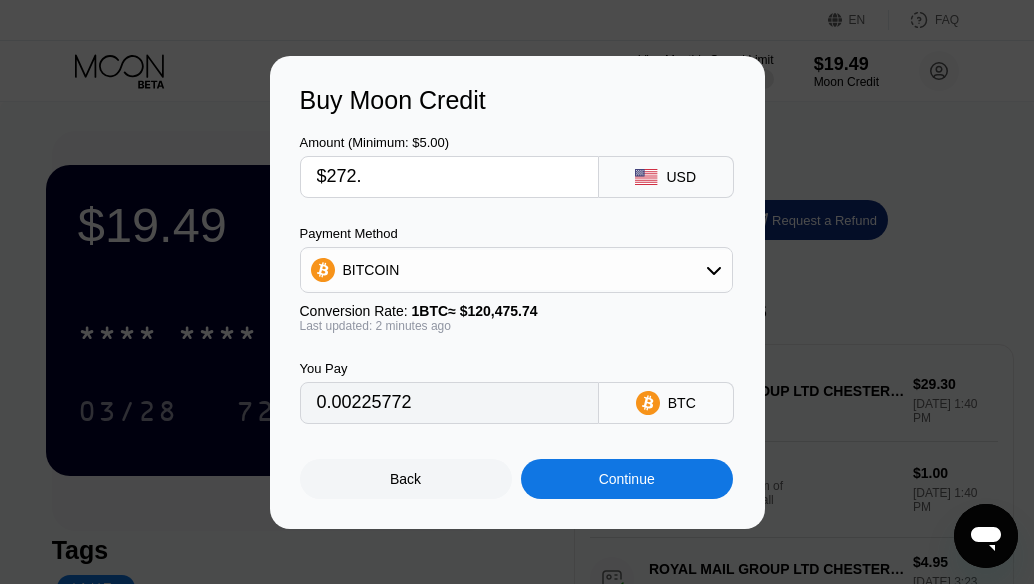 type on "$272.1" 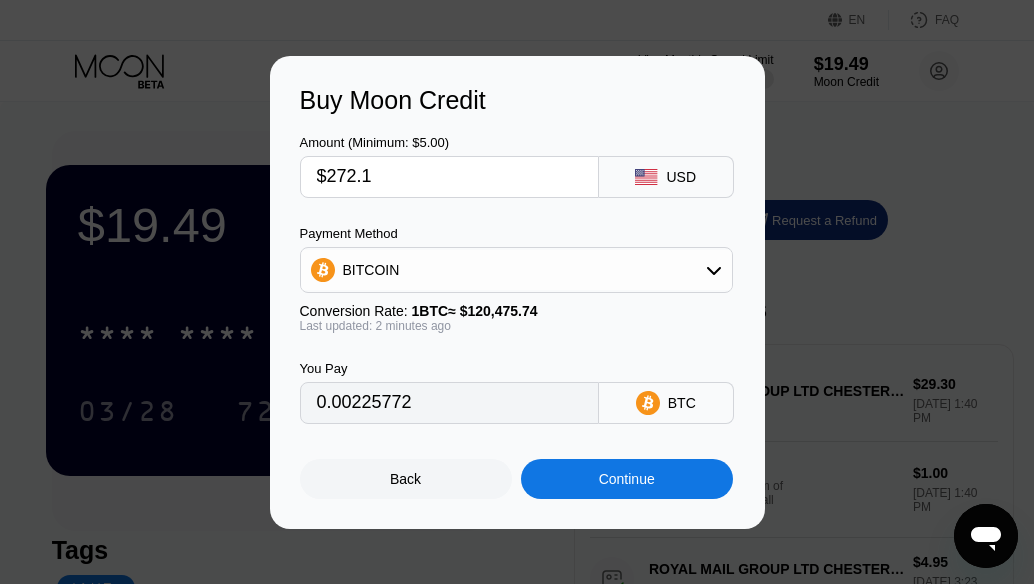 type on "0.00225855" 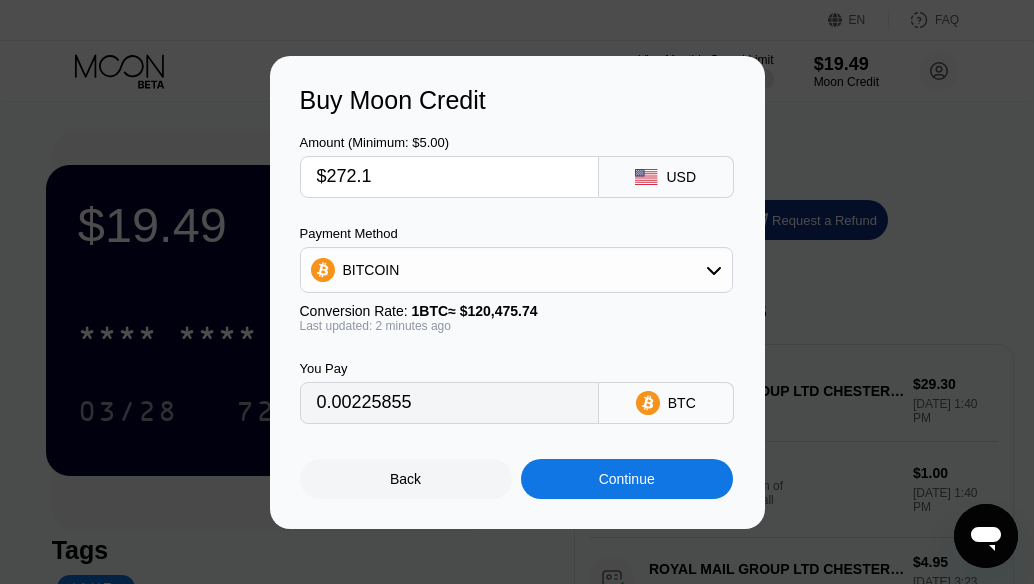 type on "$272.12" 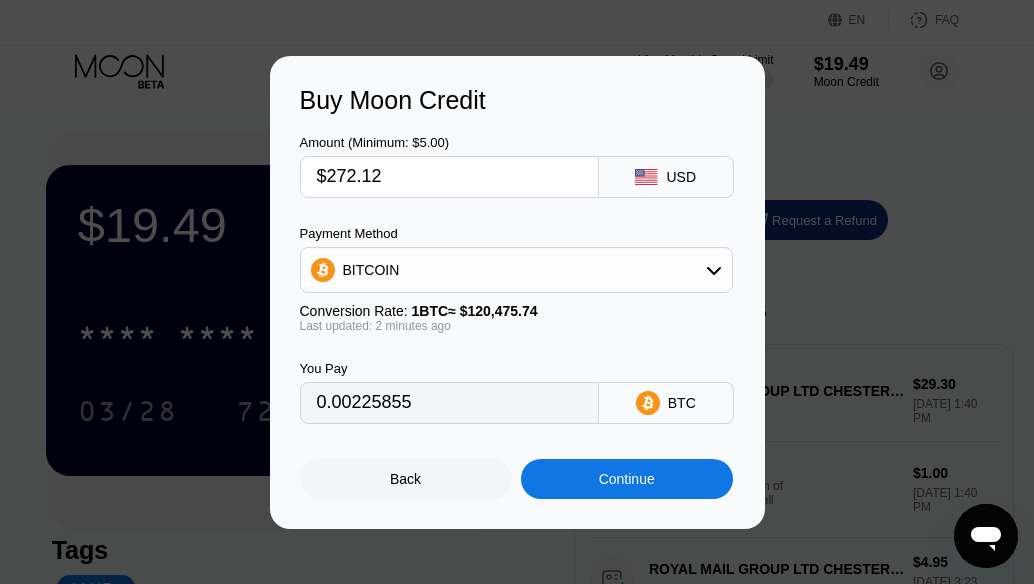 type on "0.00225872" 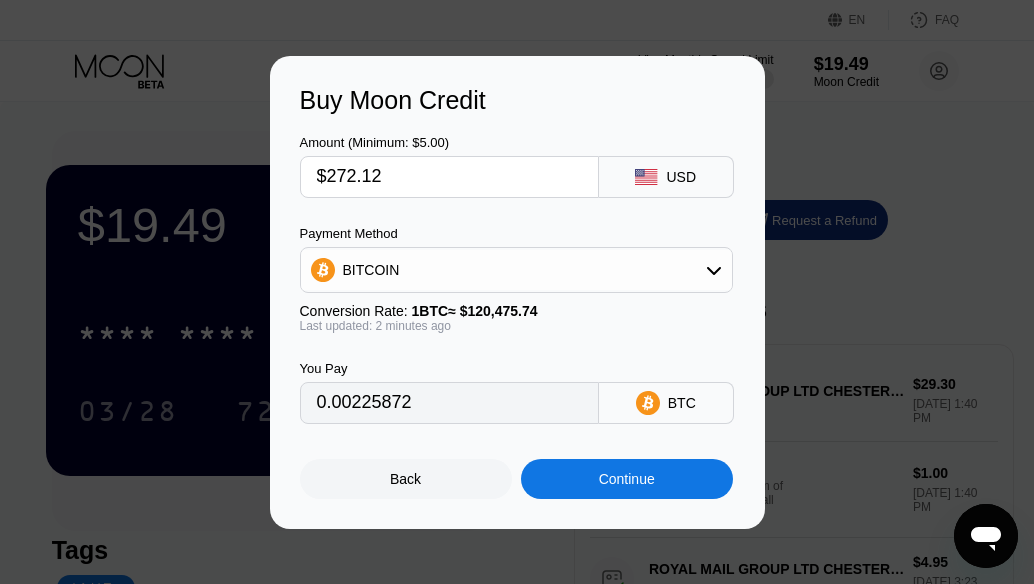 type on "$272.1" 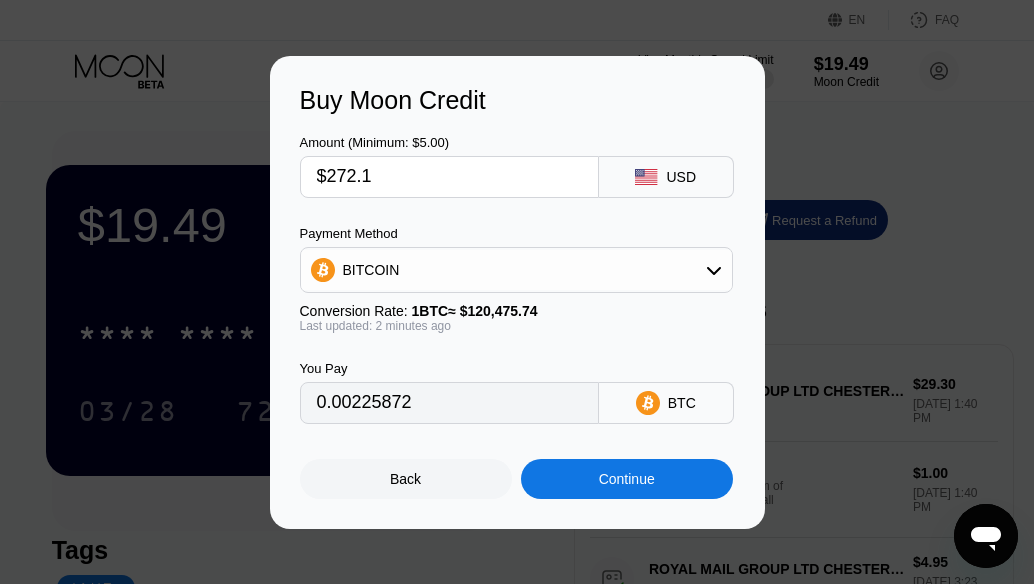 type on "0.00225855" 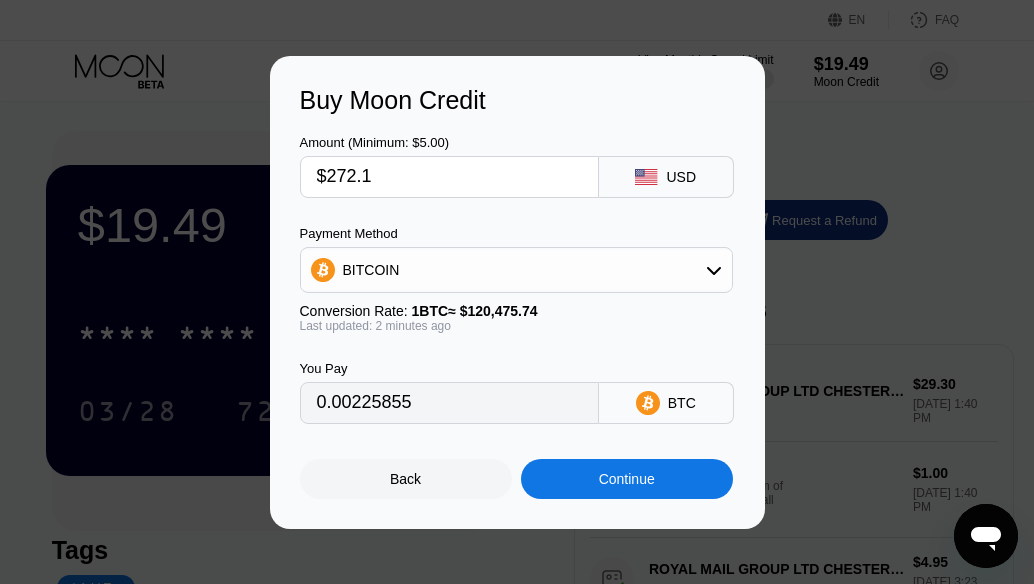 type on "$272." 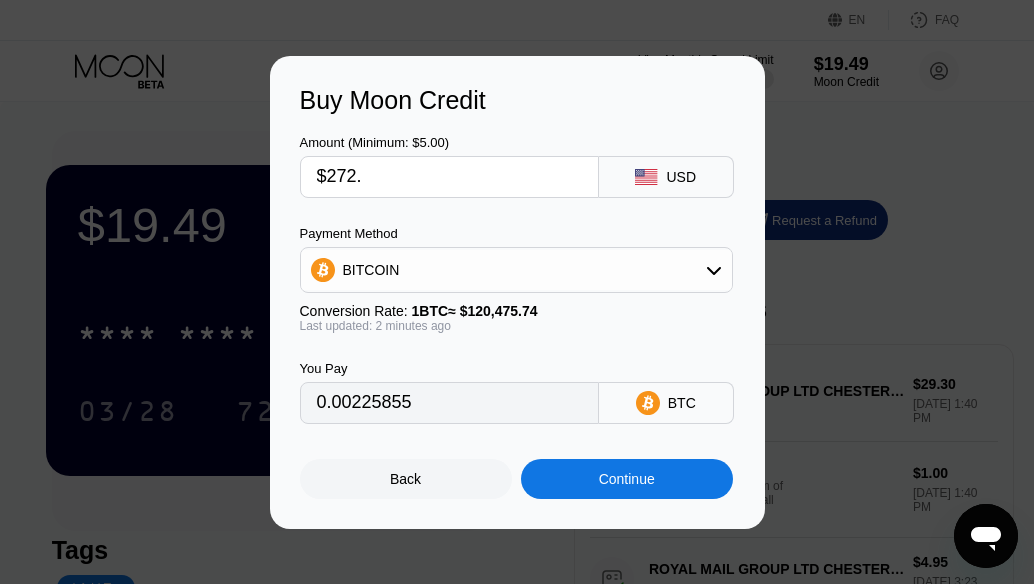 type on "0.00225772" 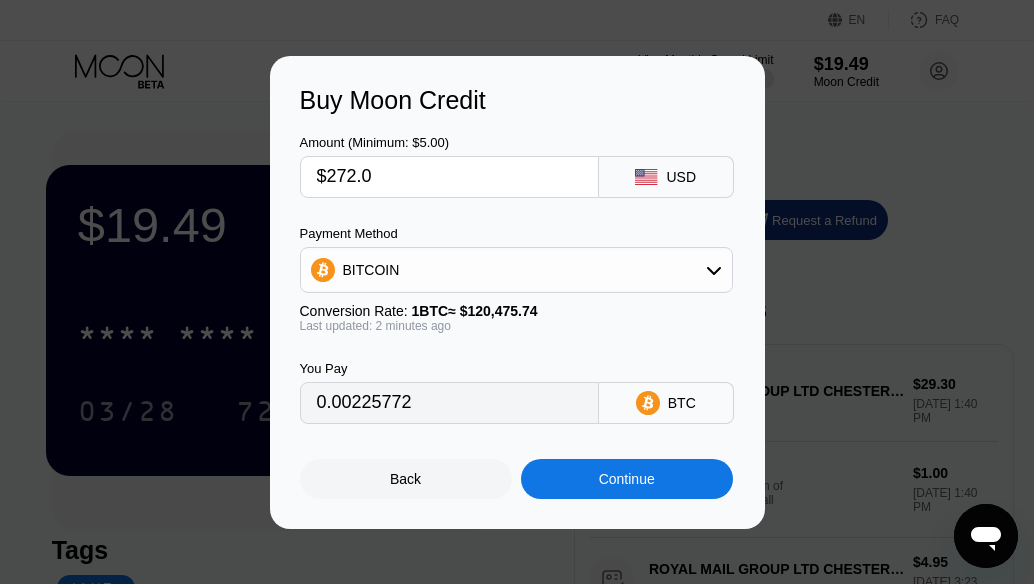 type on "$272.09" 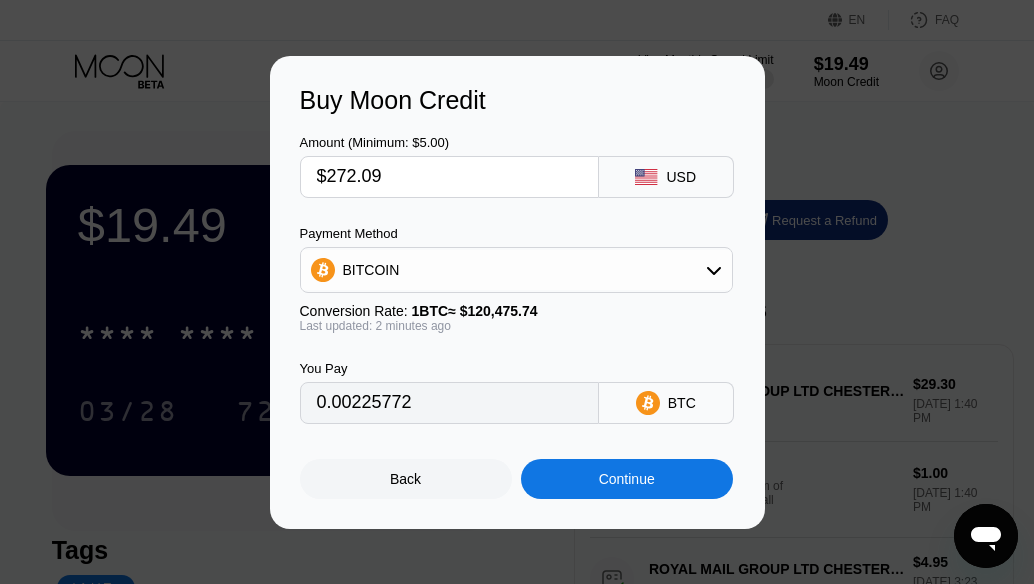 type on "0.00225847" 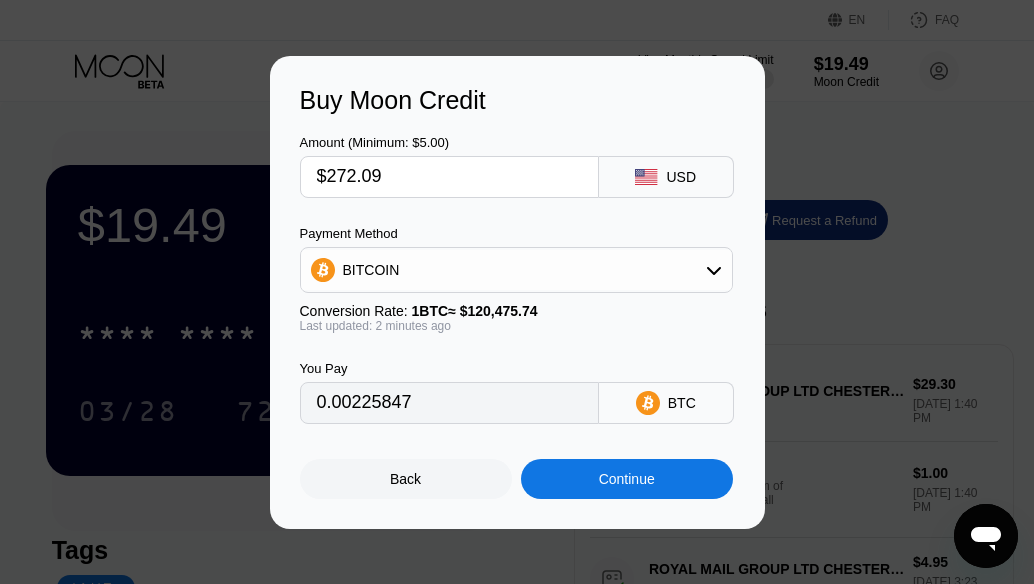 type on "$272.0" 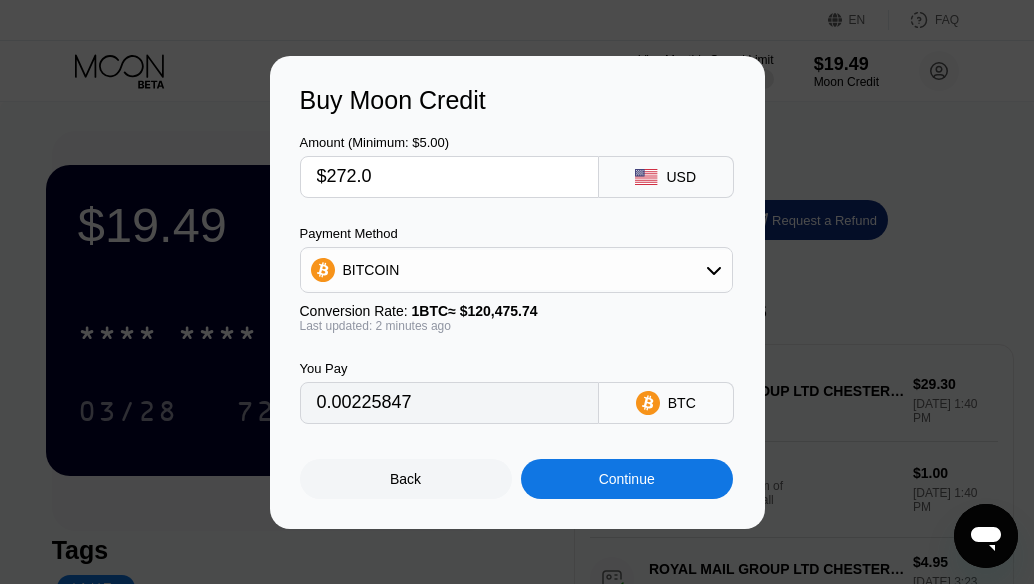 type on "0.00225772" 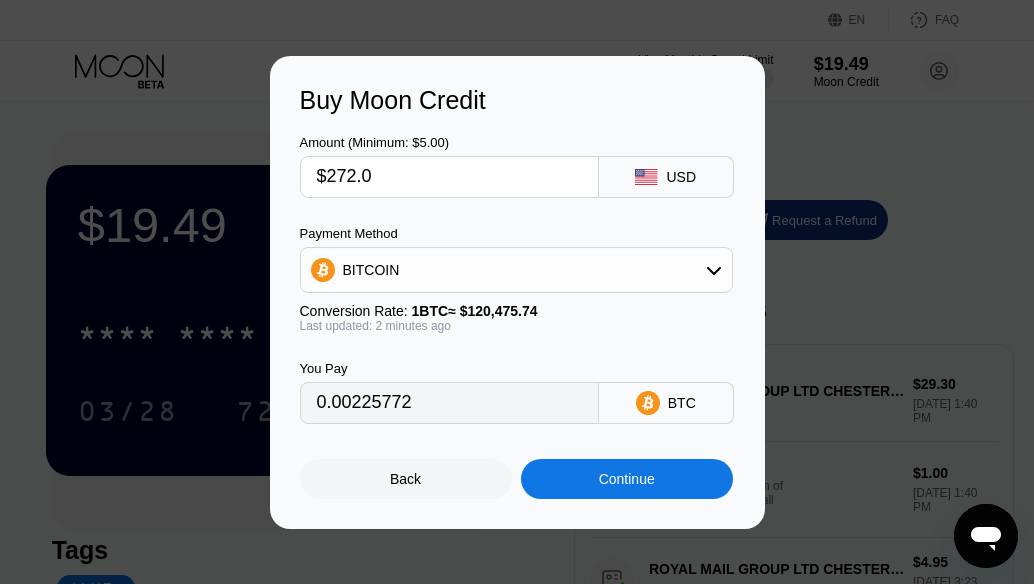 type on "$272.01" 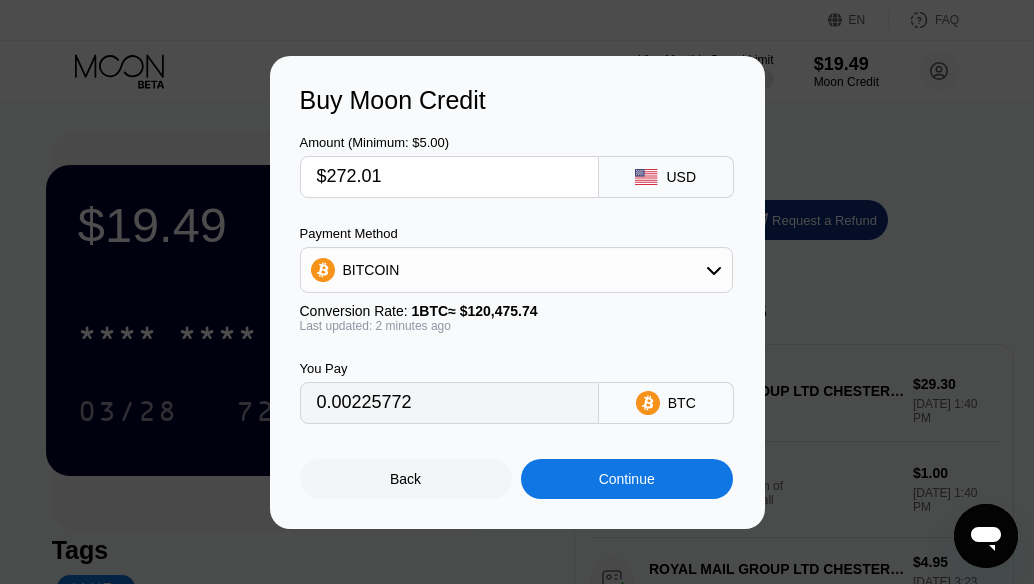type on "0.00225780" 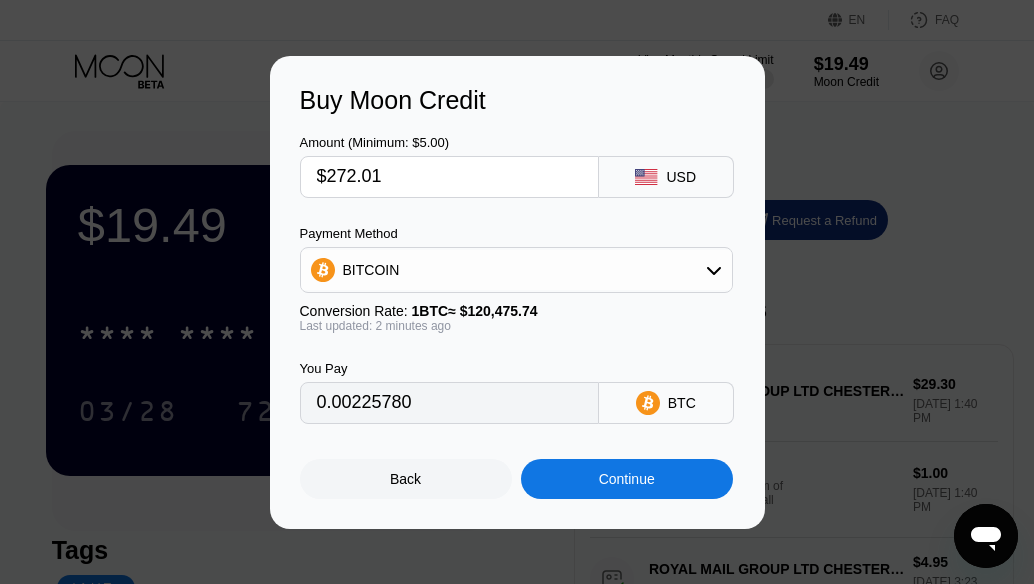 type on "$272.0" 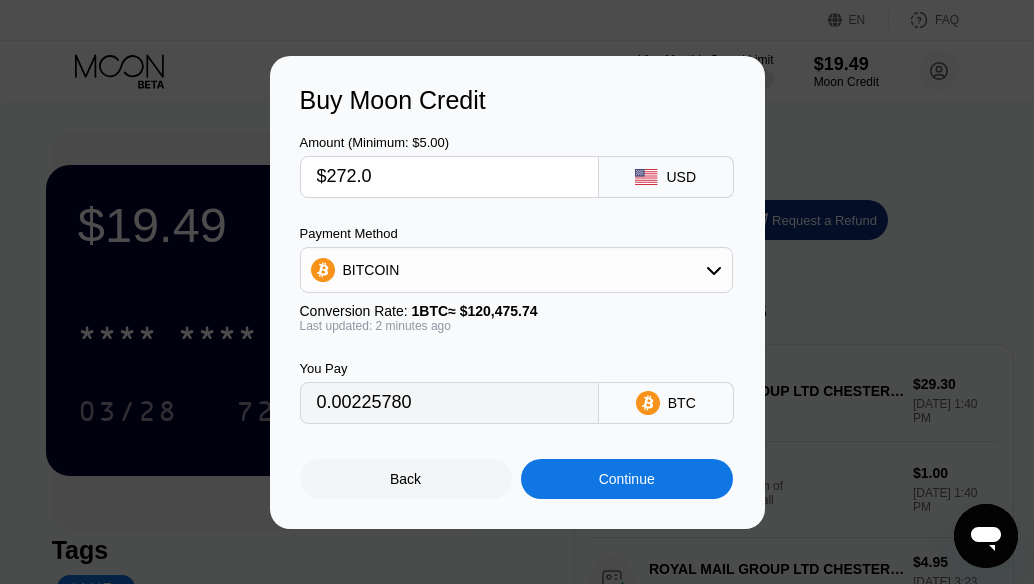type on "0.00225772" 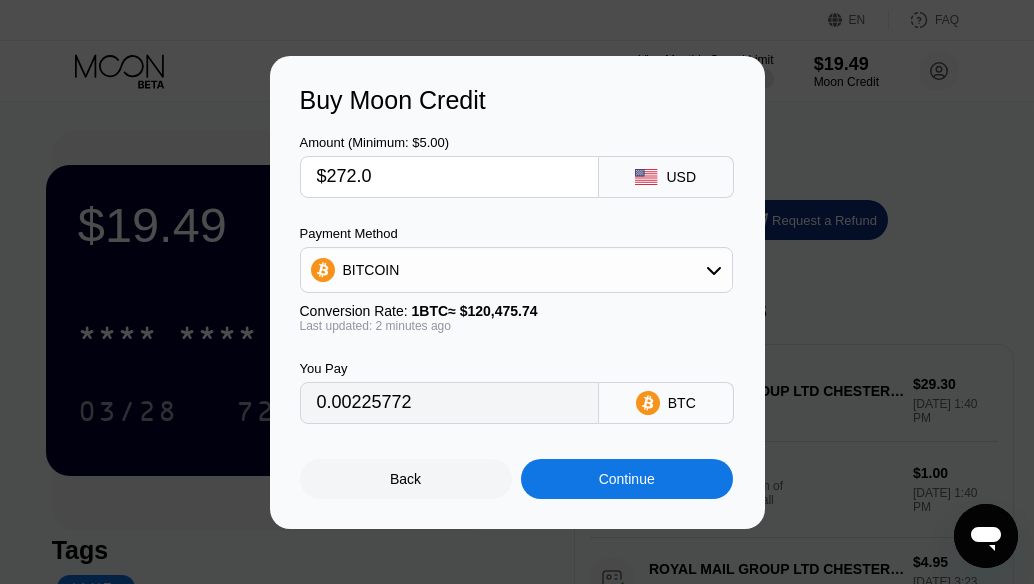 type on "$272.02" 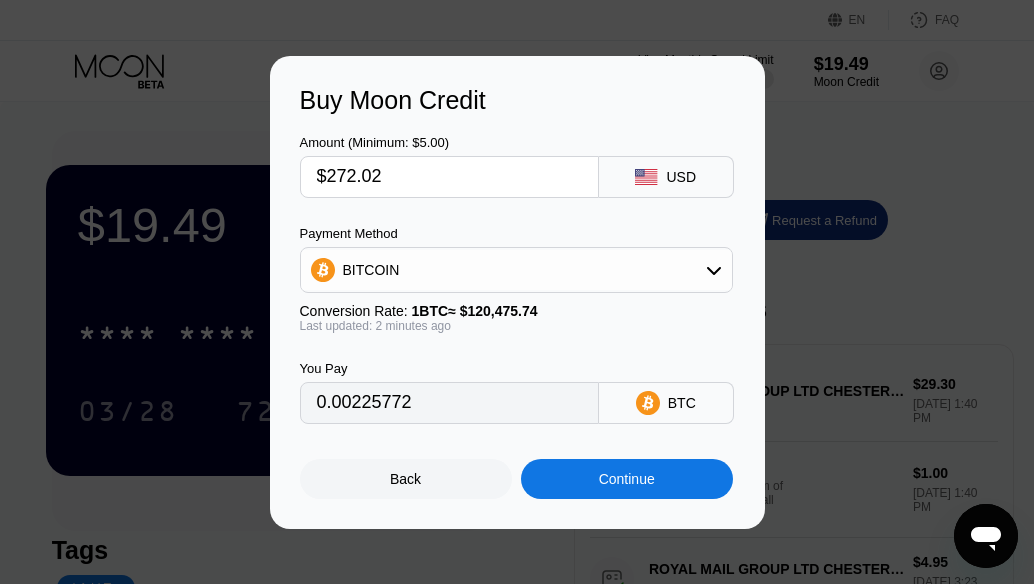 type on "0.00225789" 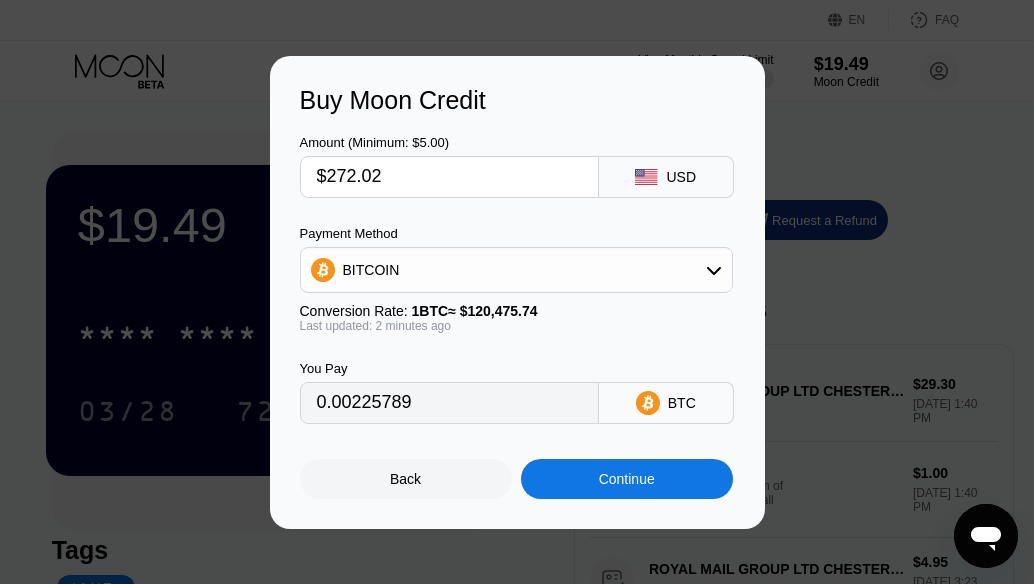 type on "$272.0" 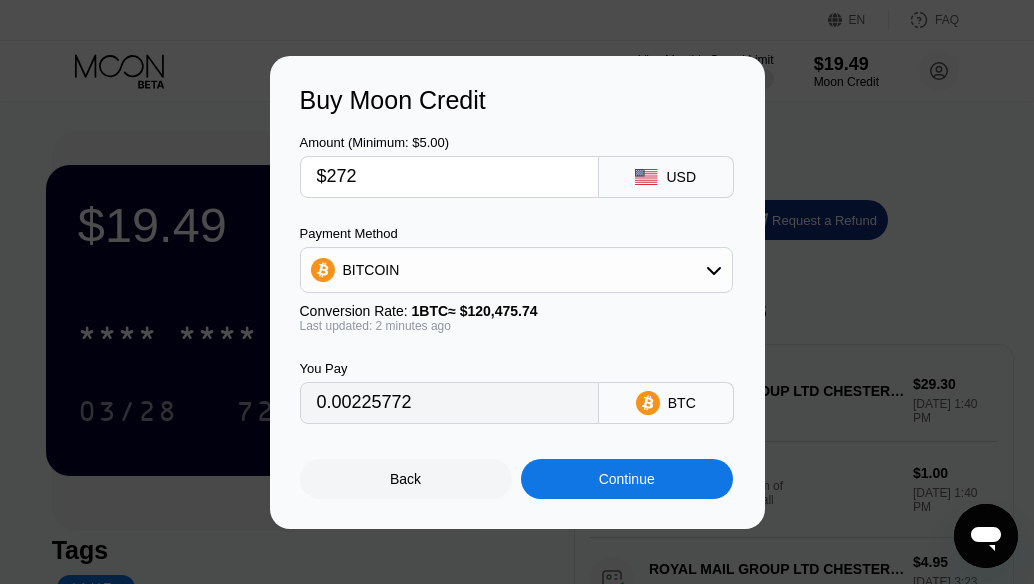 type on "$272" 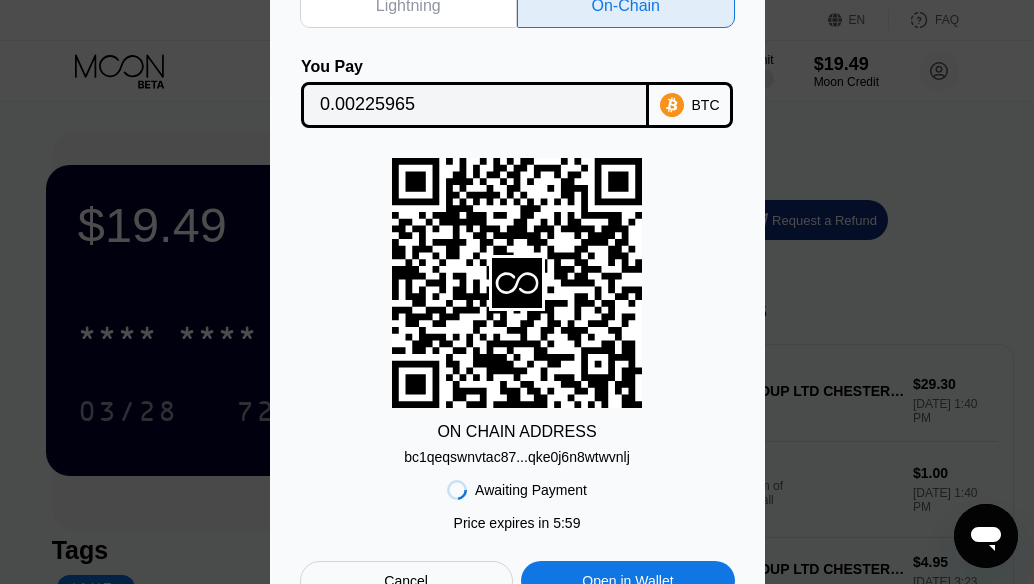 click on "bc1qeqswnvtac87...qke0j6n8wtwvnlj" at bounding box center (517, 457) 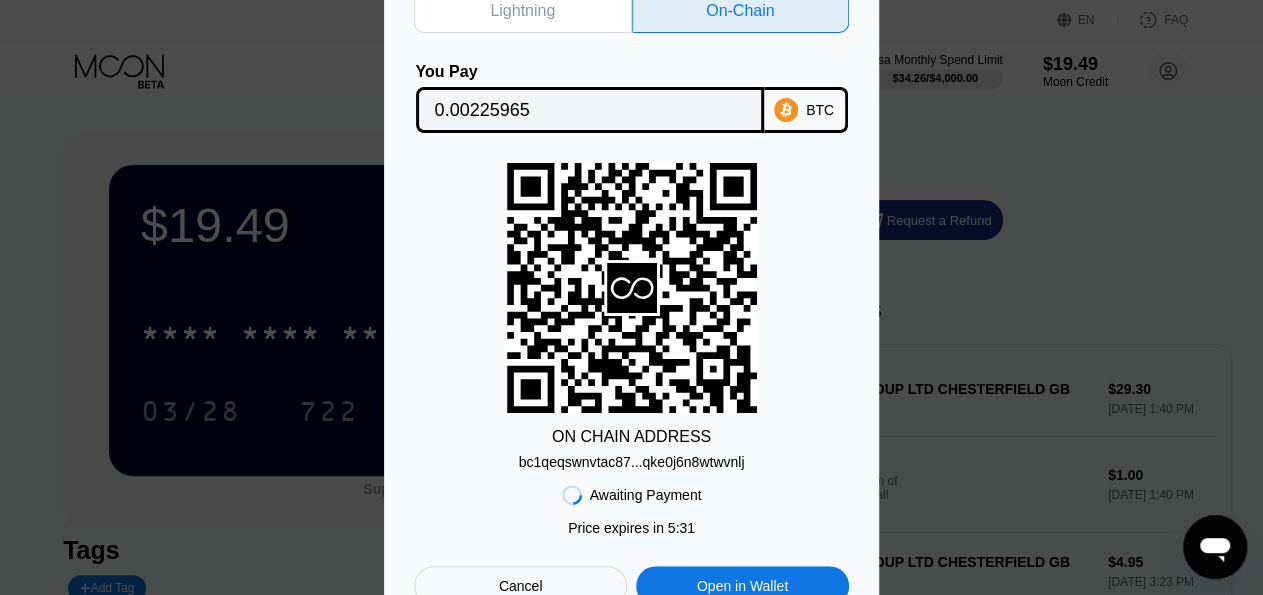 click on "bc1qeqswnvtac87...qke0j6n8wtwvnlj" at bounding box center (632, 462) 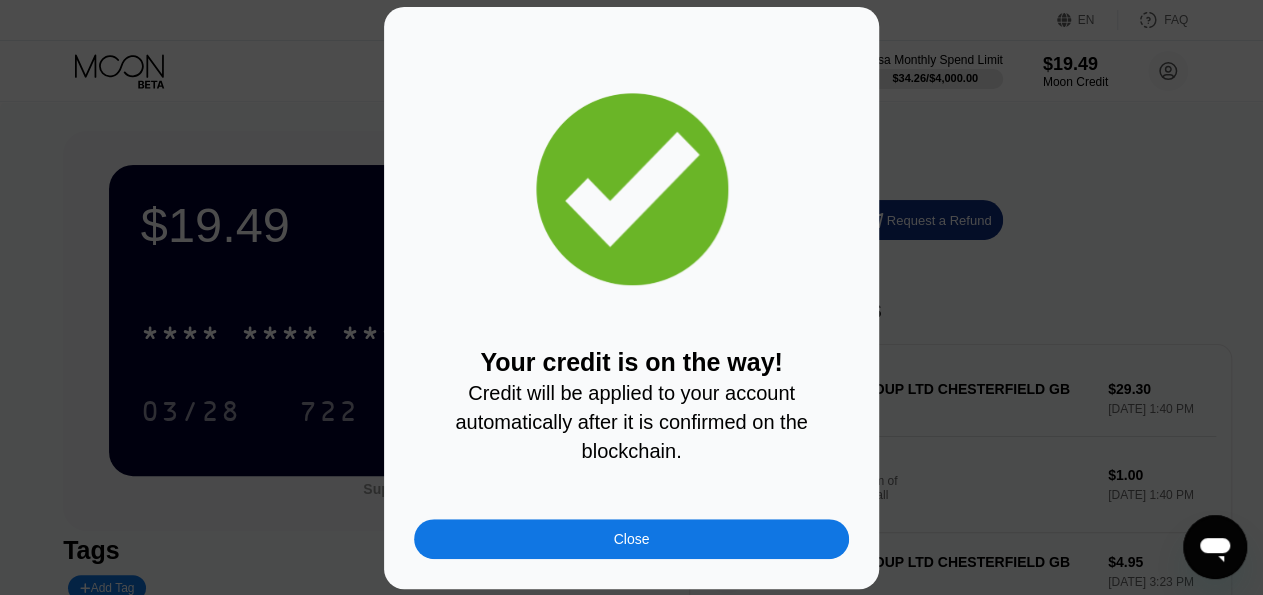 click on "Close" at bounding box center (631, 539) 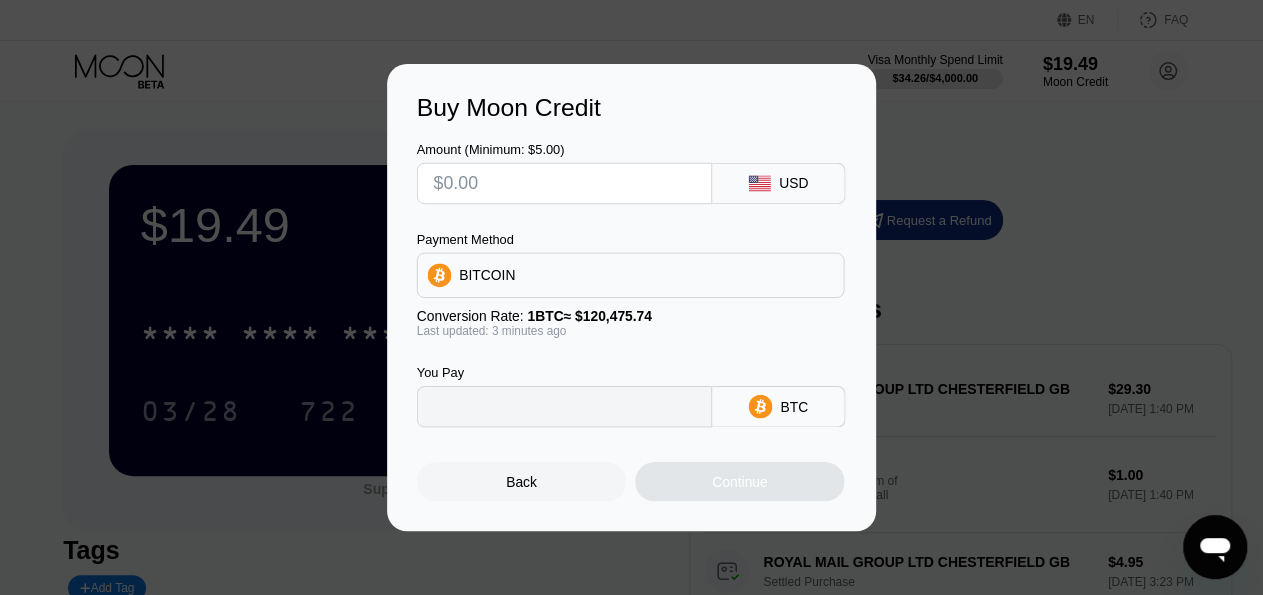 type on "0" 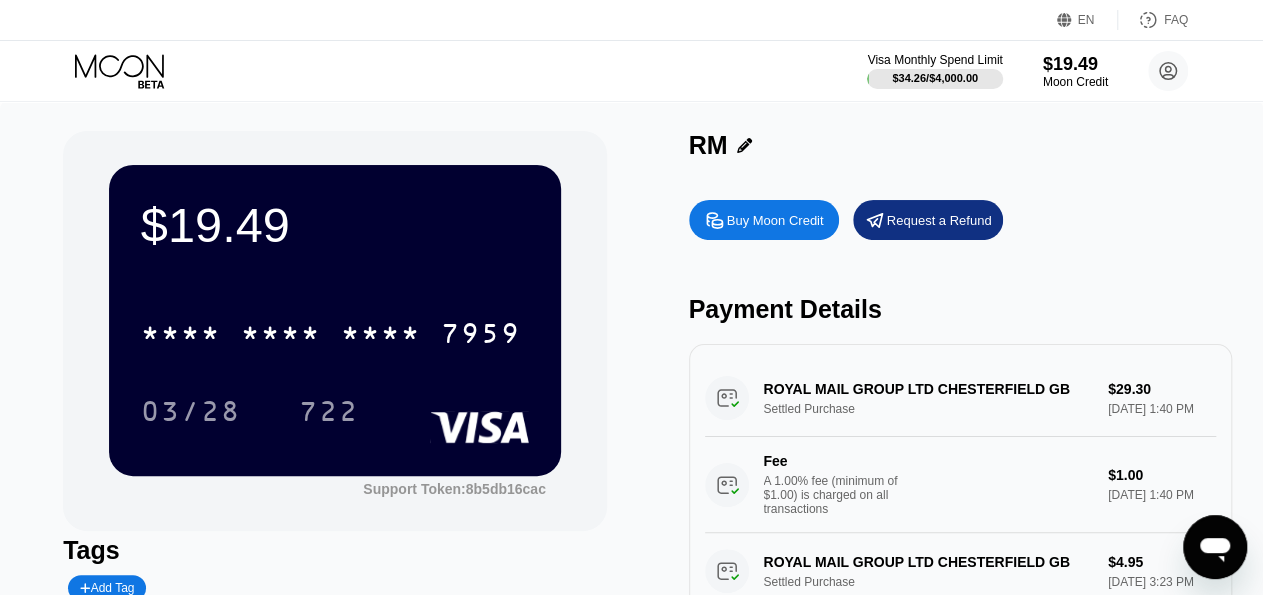 click 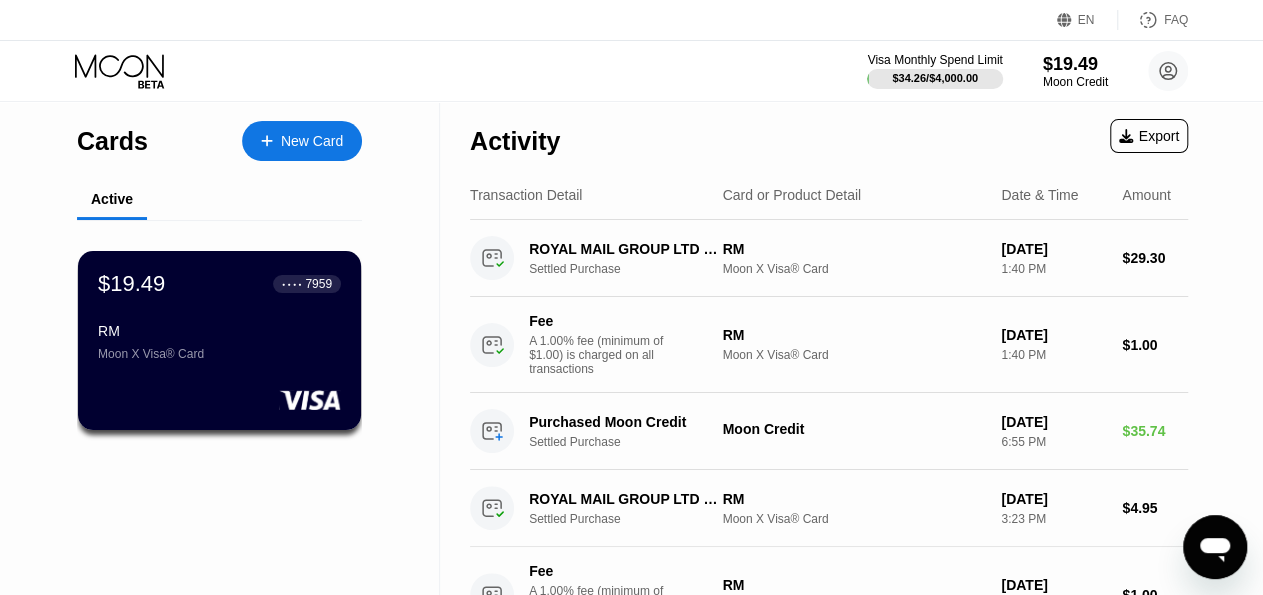 click 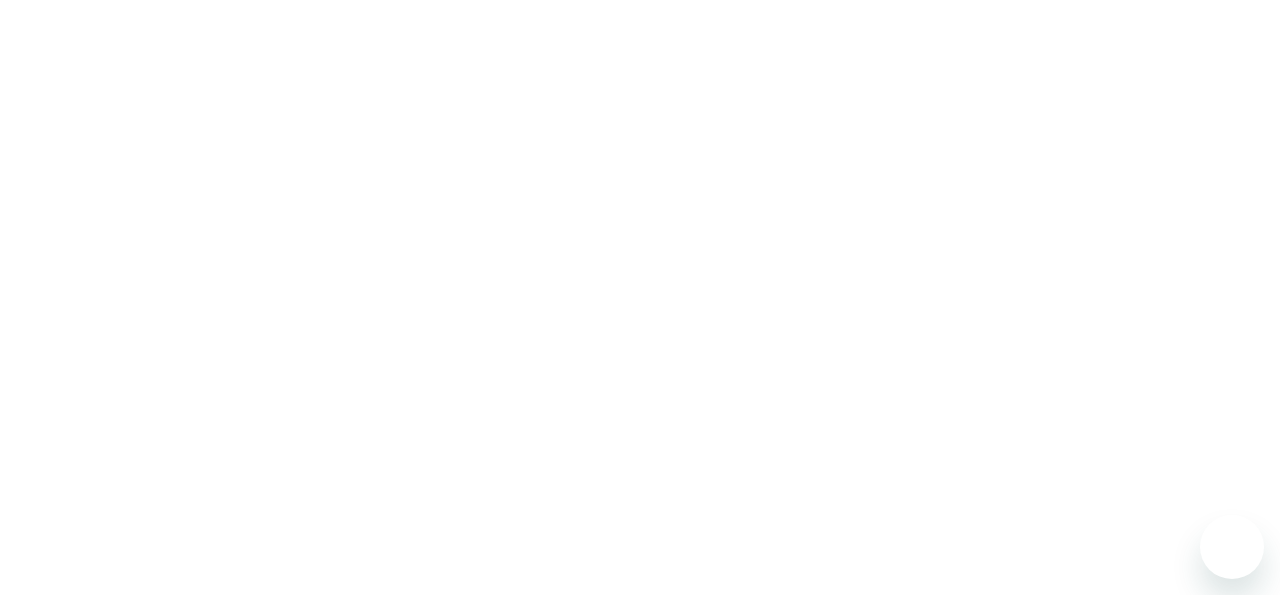 scroll, scrollTop: 0, scrollLeft: 0, axis: both 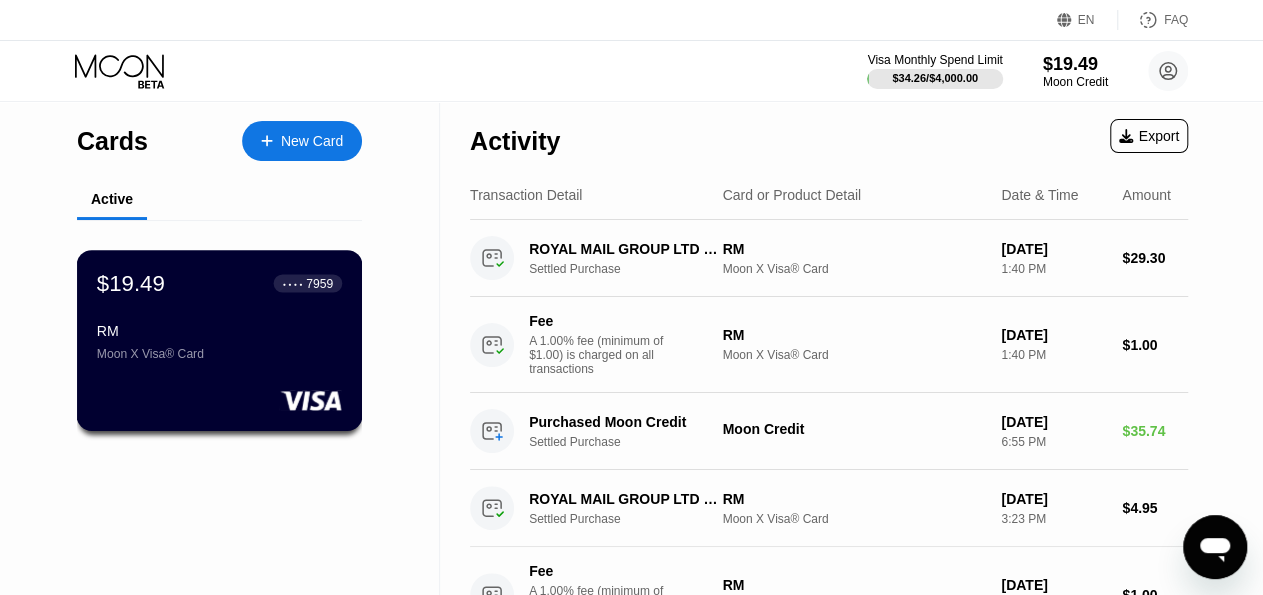 click on "Moon X Visa® Card" at bounding box center (219, 354) 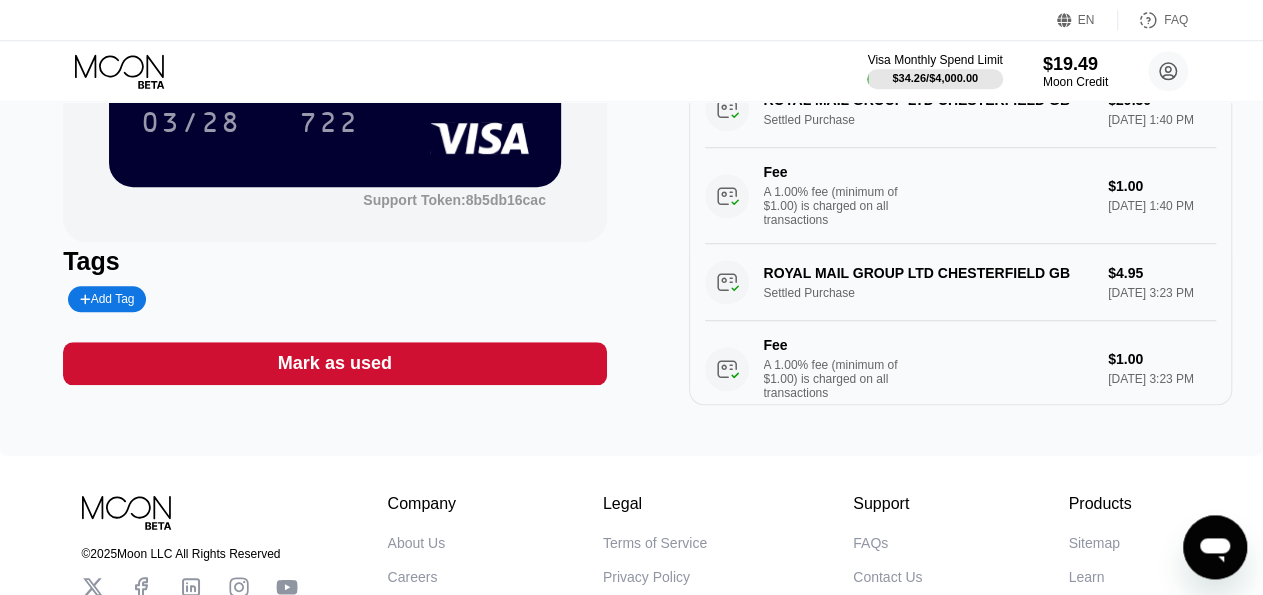 scroll, scrollTop: 0, scrollLeft: 0, axis: both 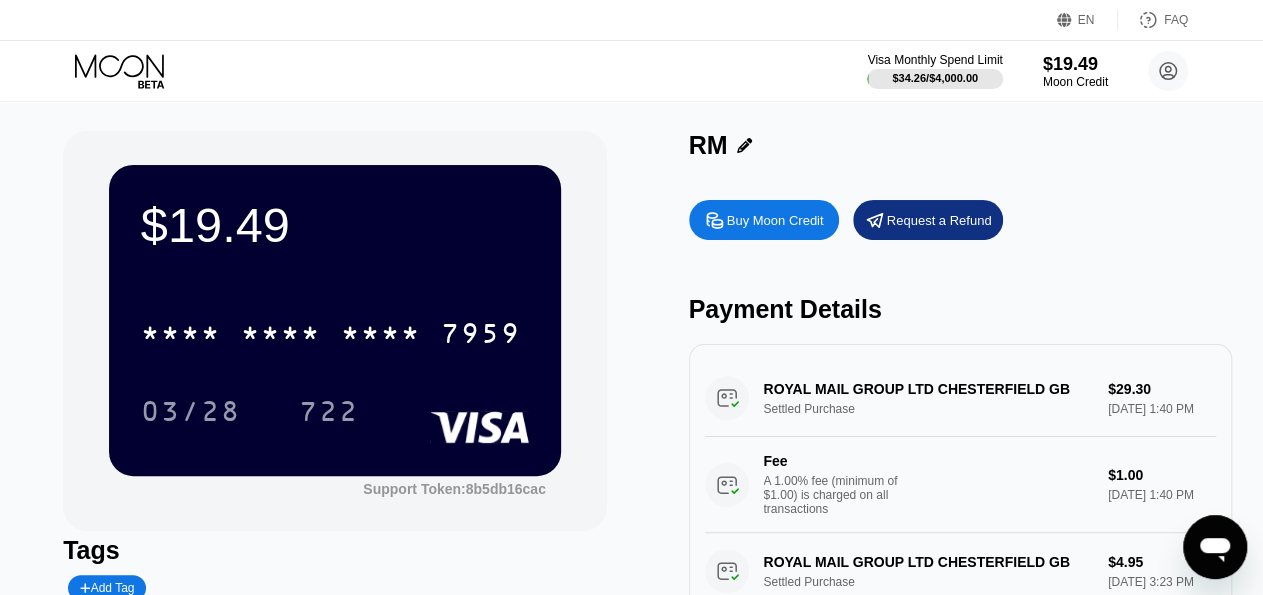 click 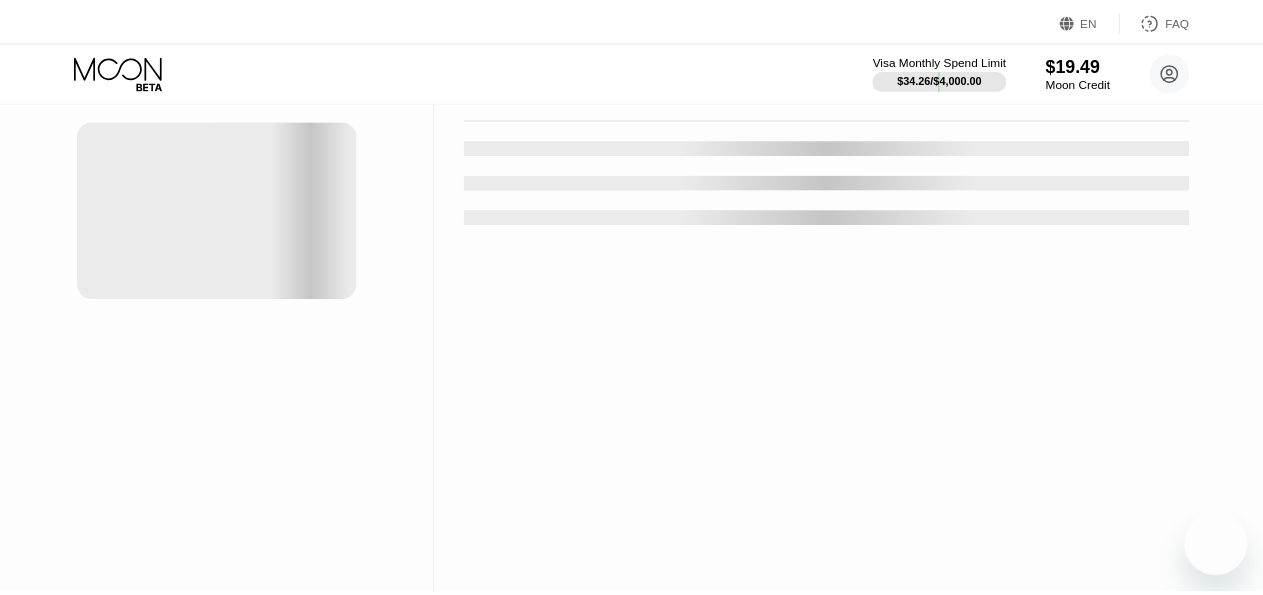 scroll, scrollTop: 0, scrollLeft: 0, axis: both 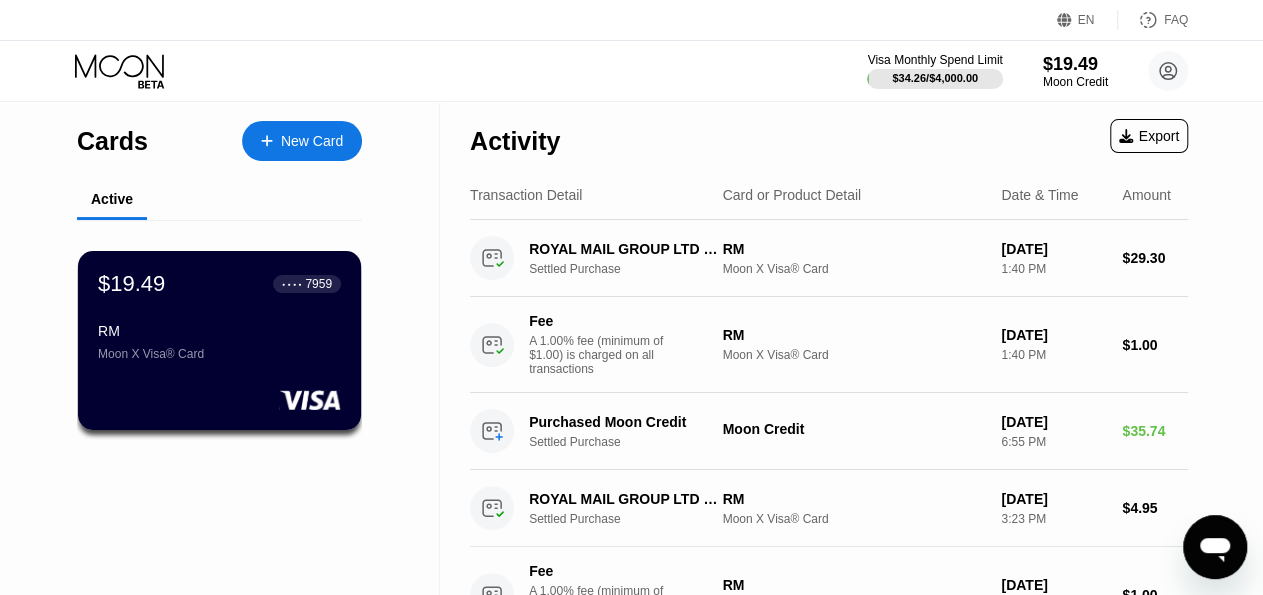 click 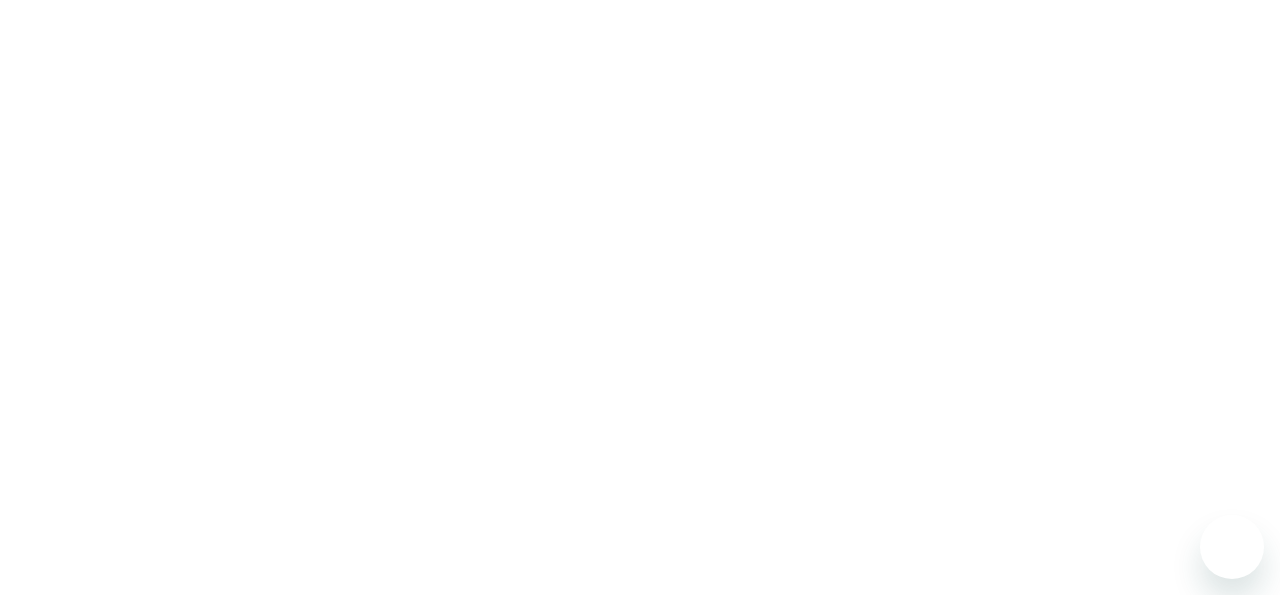 scroll, scrollTop: 0, scrollLeft: 0, axis: both 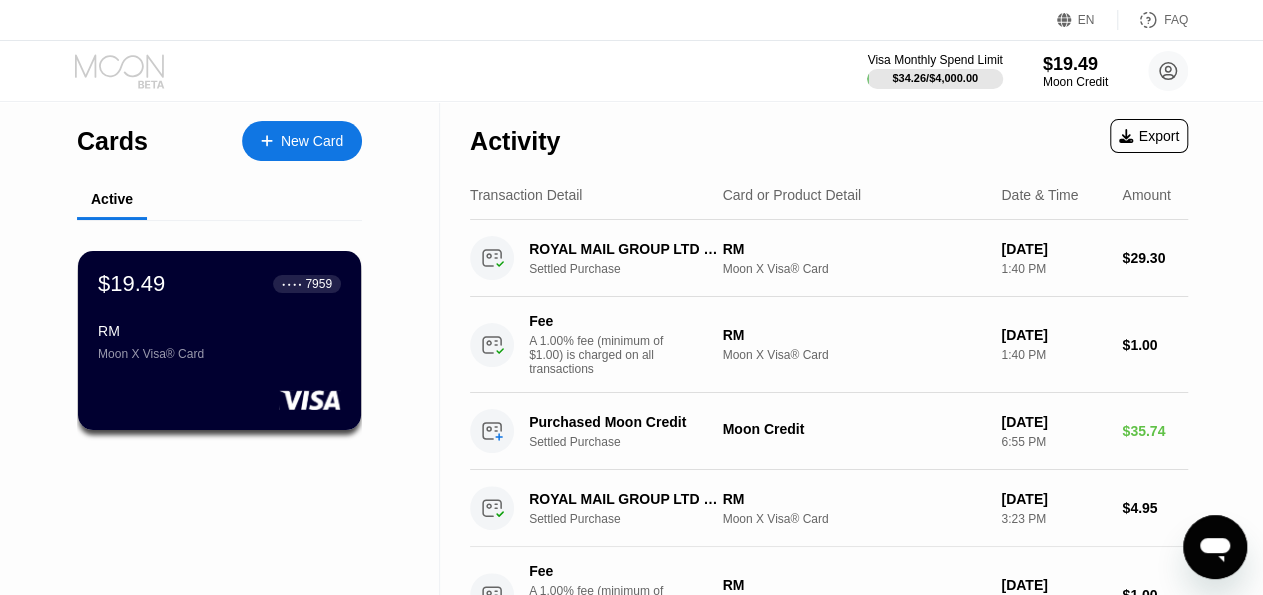 click 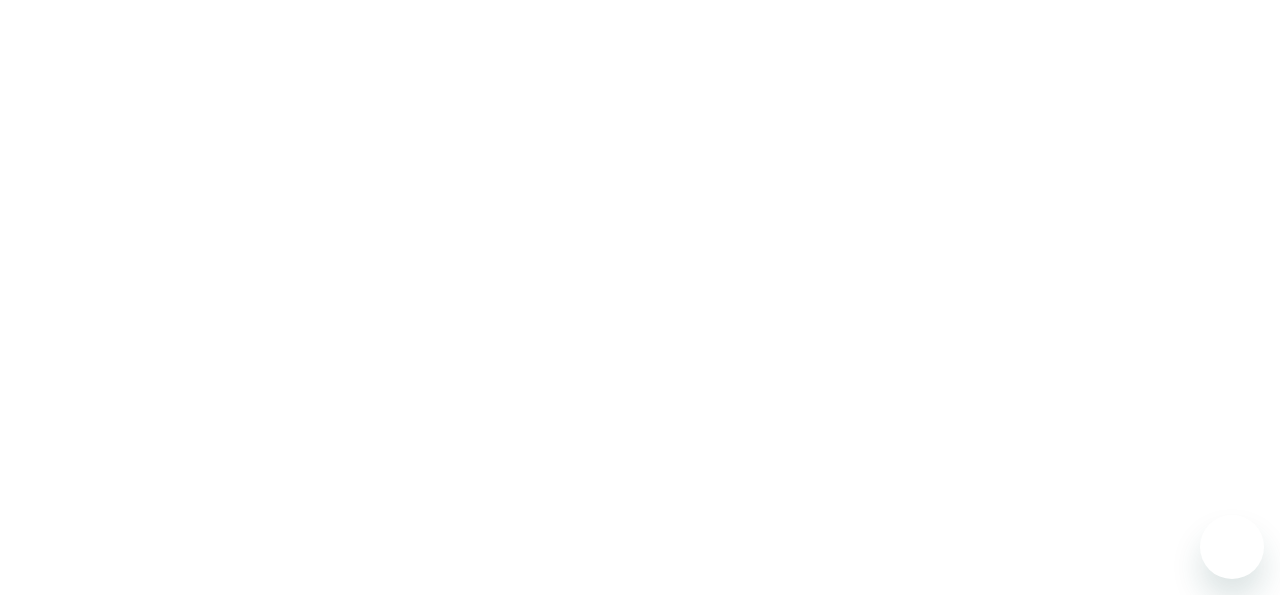 scroll, scrollTop: 0, scrollLeft: 0, axis: both 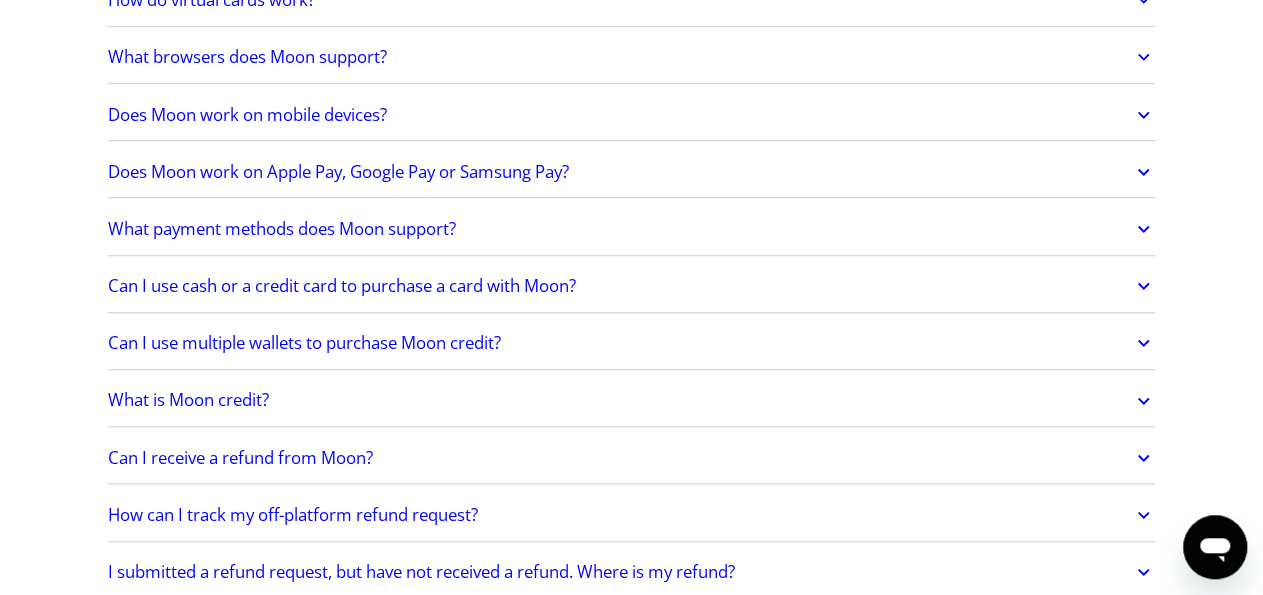 click on "What payment methods does Moon support?" at bounding box center (632, 229) 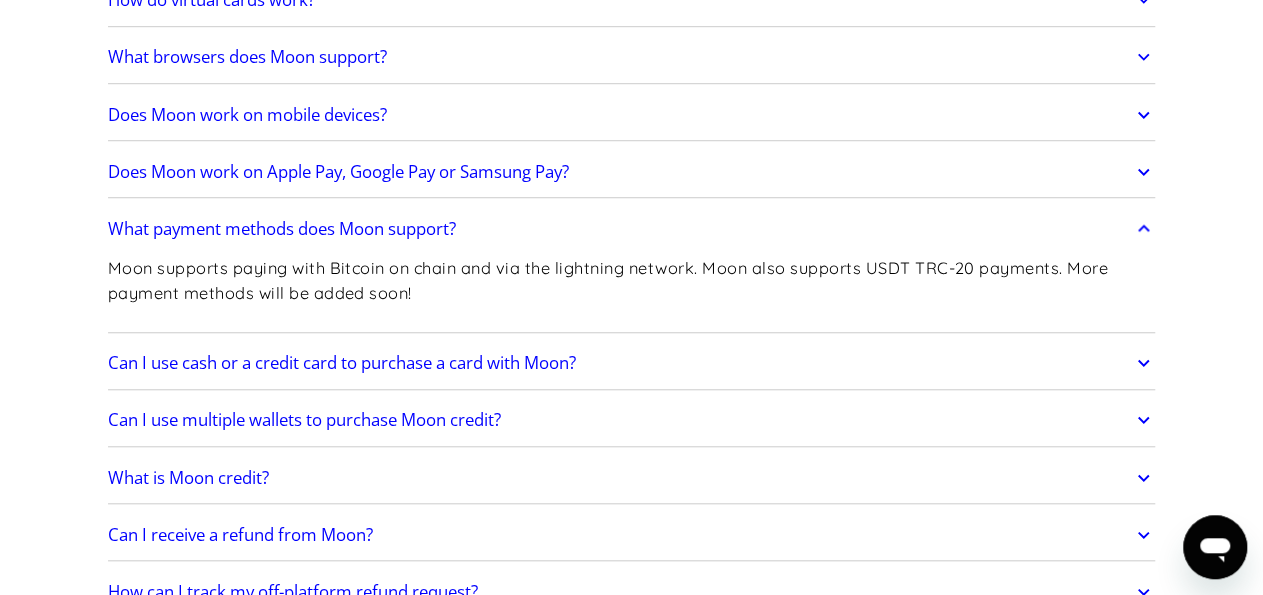 click on "What payment methods does Moon support?" at bounding box center [632, 229] 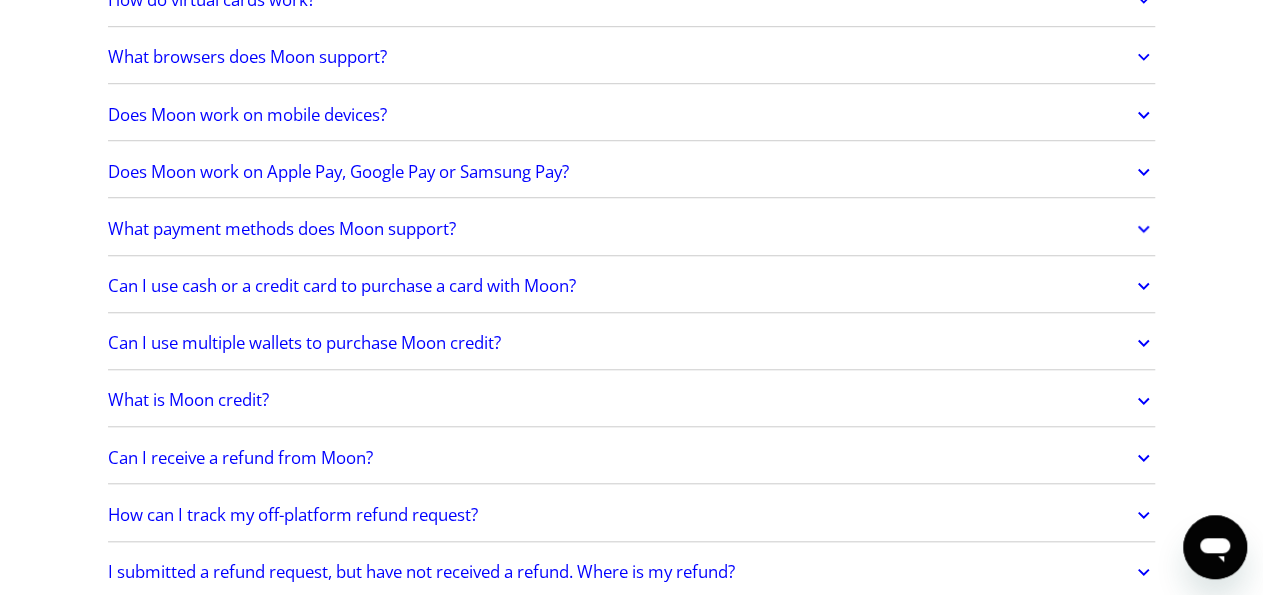 scroll, scrollTop: 801, scrollLeft: 0, axis: vertical 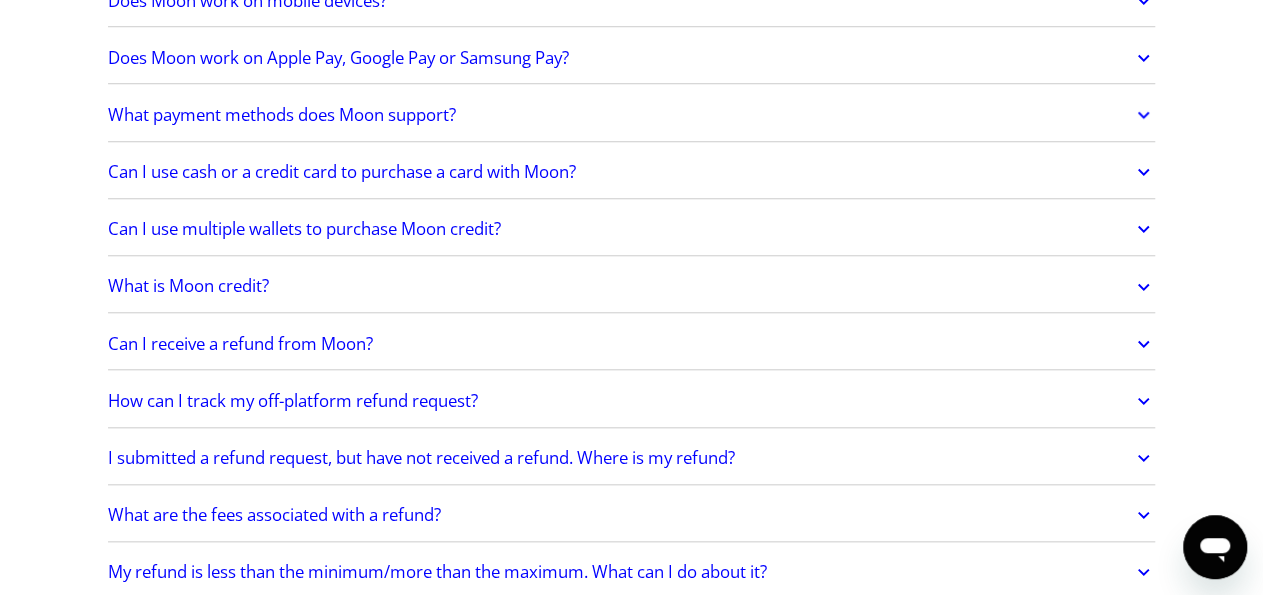 click on "Can I use cash or a credit card to purchase a card with Moon?" at bounding box center [632, 172] 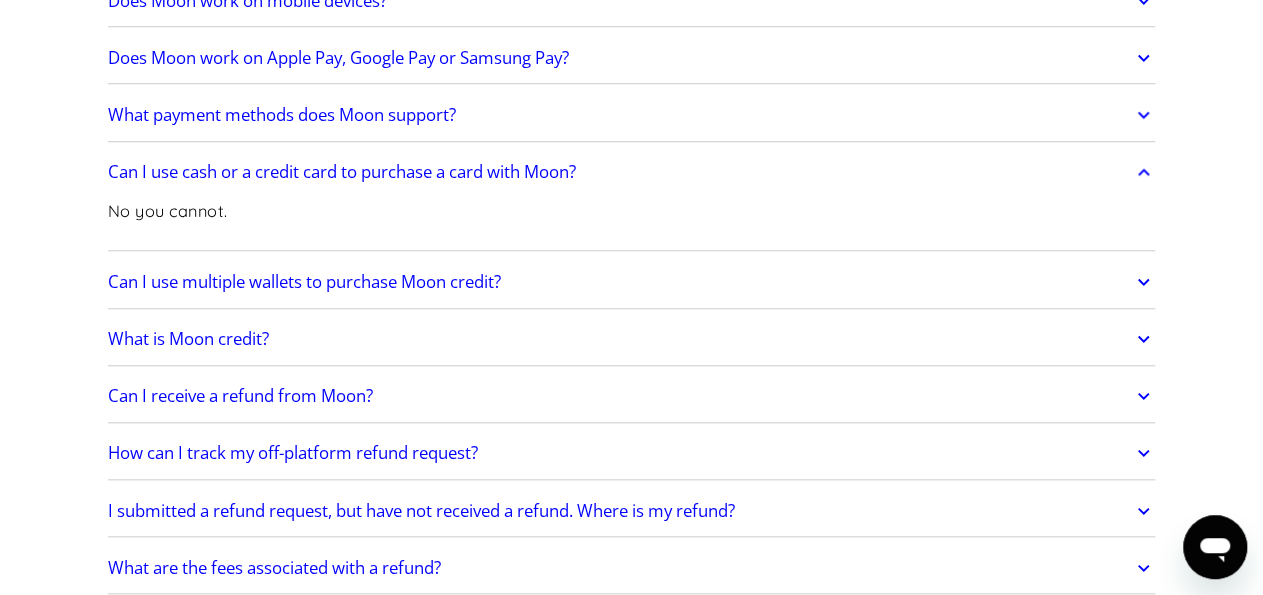 click on "Can I use cash or a credit card to purchase a card with Moon?" at bounding box center [632, 172] 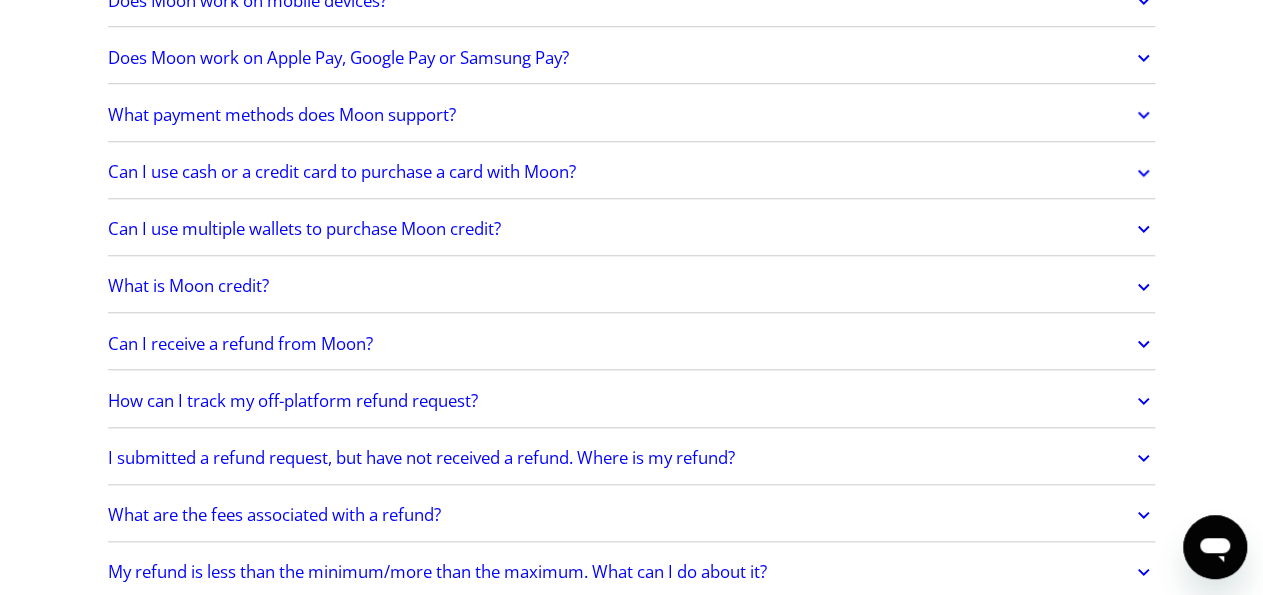 drag, startPoint x: 558, startPoint y: 222, endPoint x: 551, endPoint y: 231, distance: 11.401754 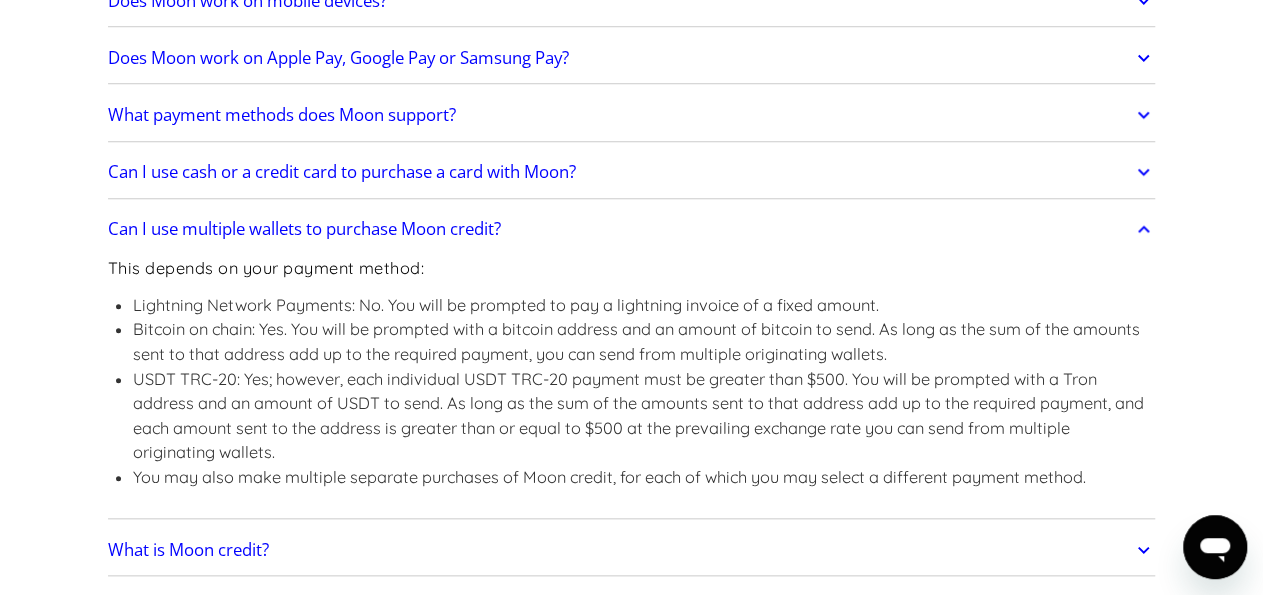 click on "Can I use multiple wallets to purchase Moon credit?" at bounding box center (632, 229) 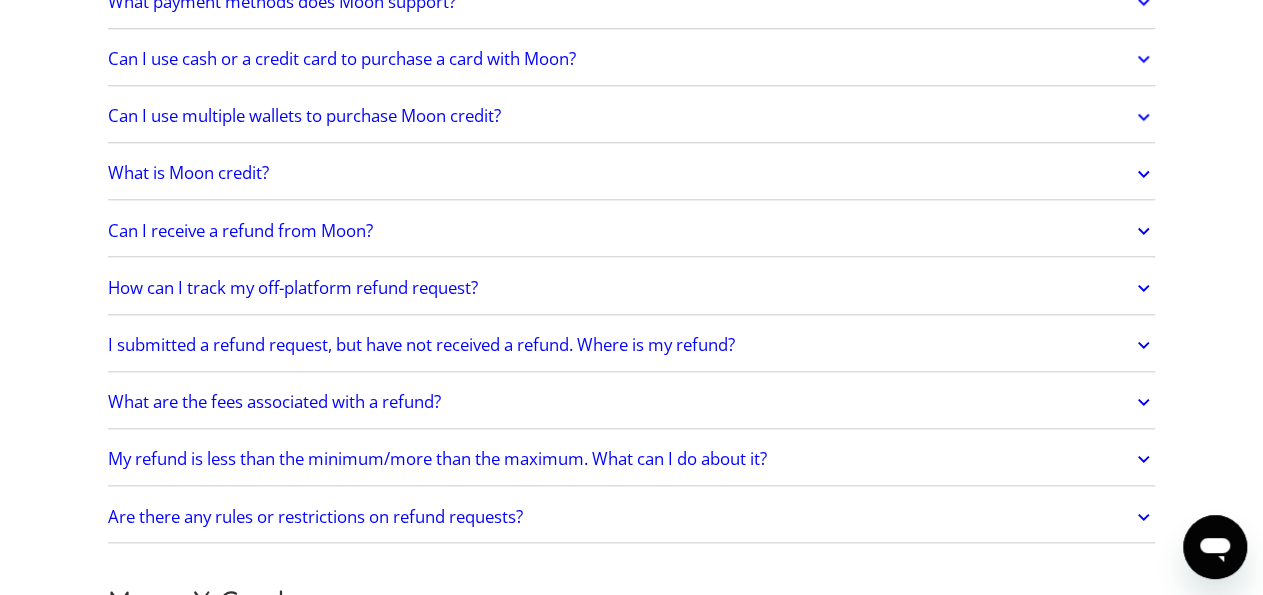 scroll, scrollTop: 921, scrollLeft: 0, axis: vertical 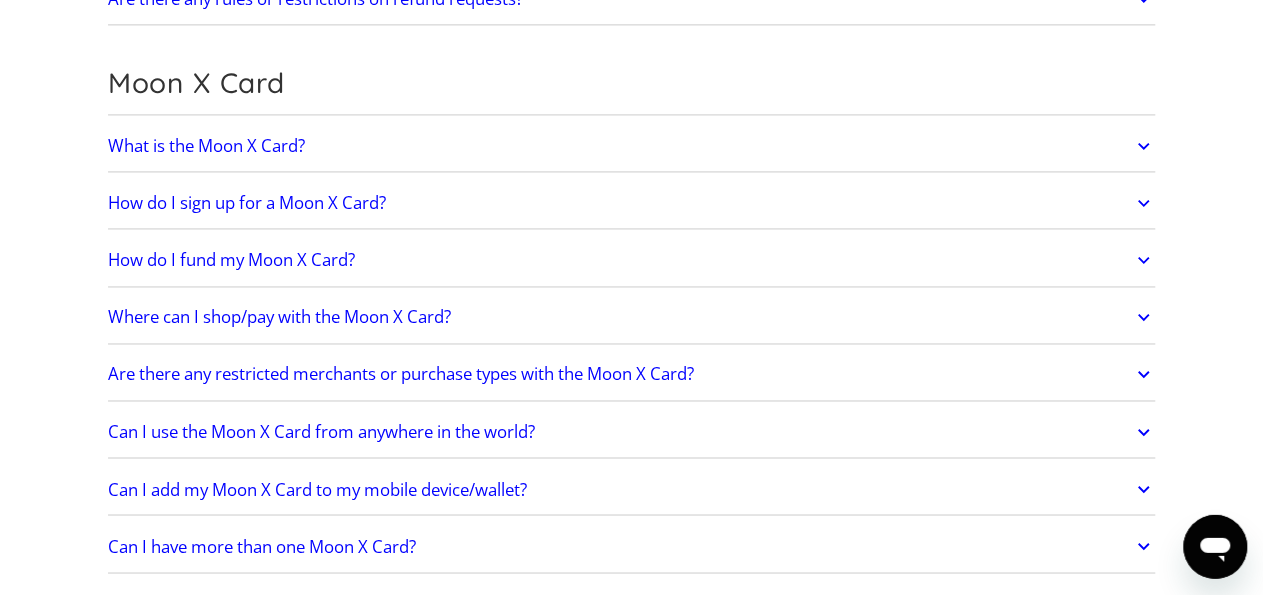 click on "How do I fund my Moon X Card?" at bounding box center [231, 261] 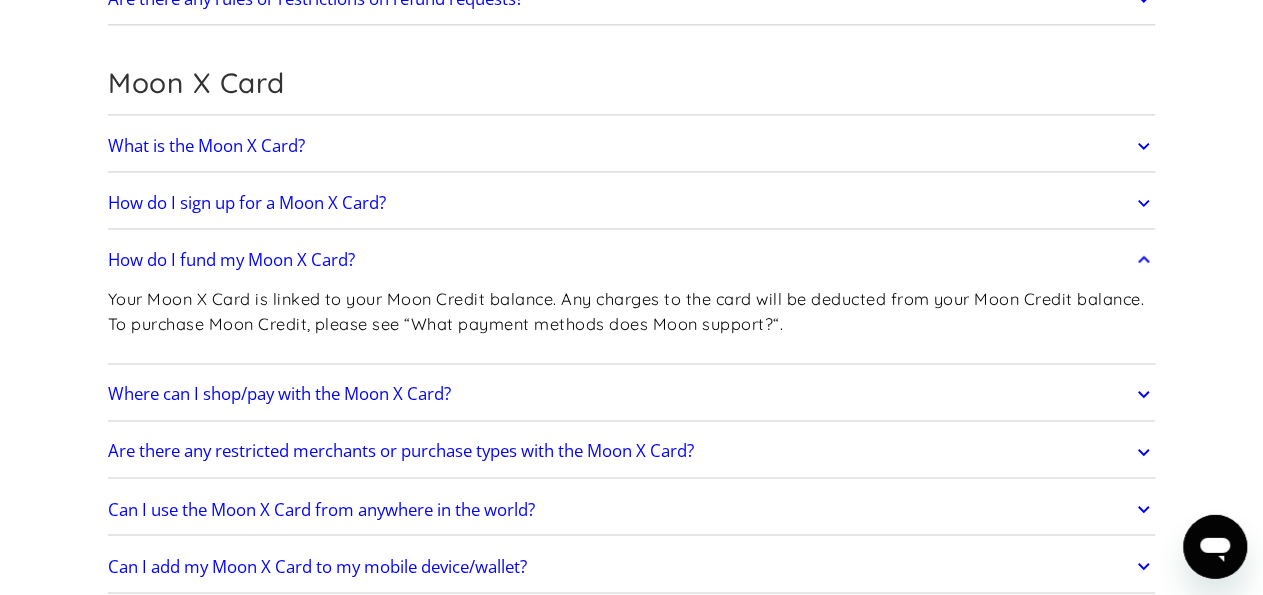 click on "How do I fund my Moon X Card?" at bounding box center [231, 261] 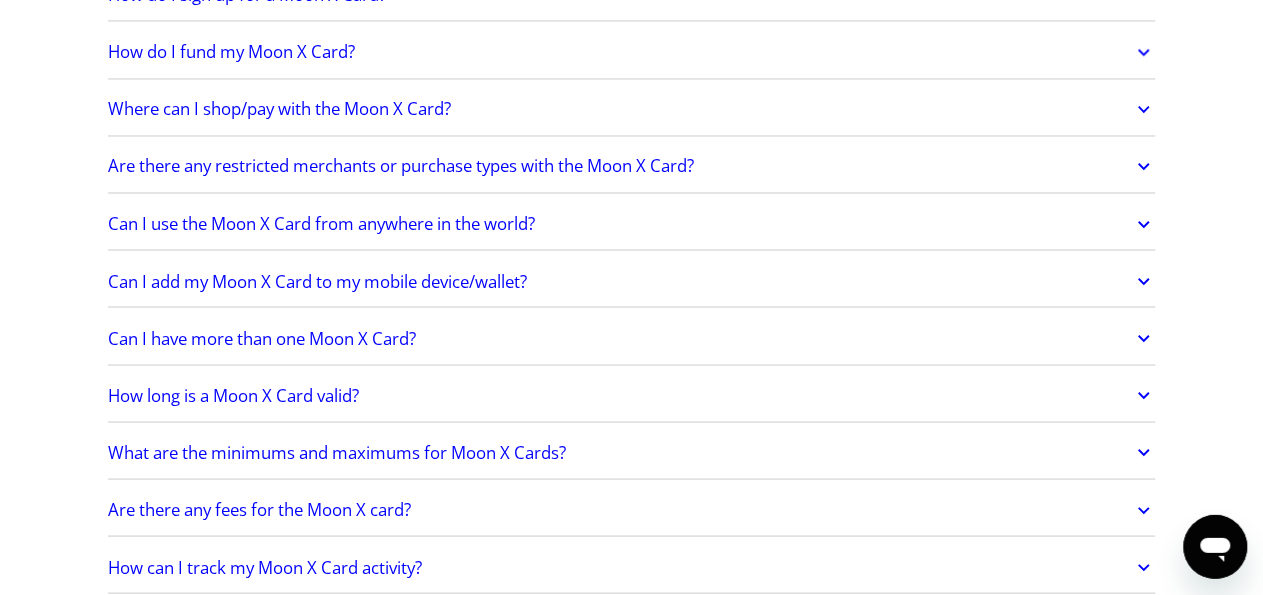 scroll, scrollTop: 1640, scrollLeft: 0, axis: vertical 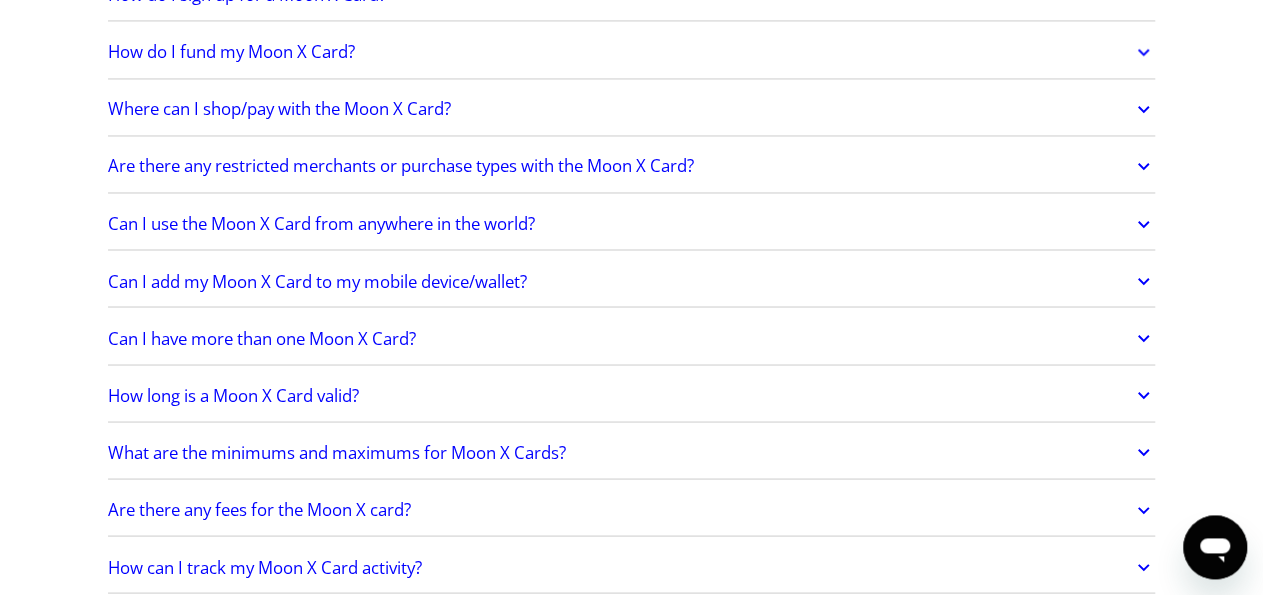 click on "Can I use the Moon X Card from anywhere in the world?" at bounding box center [321, 224] 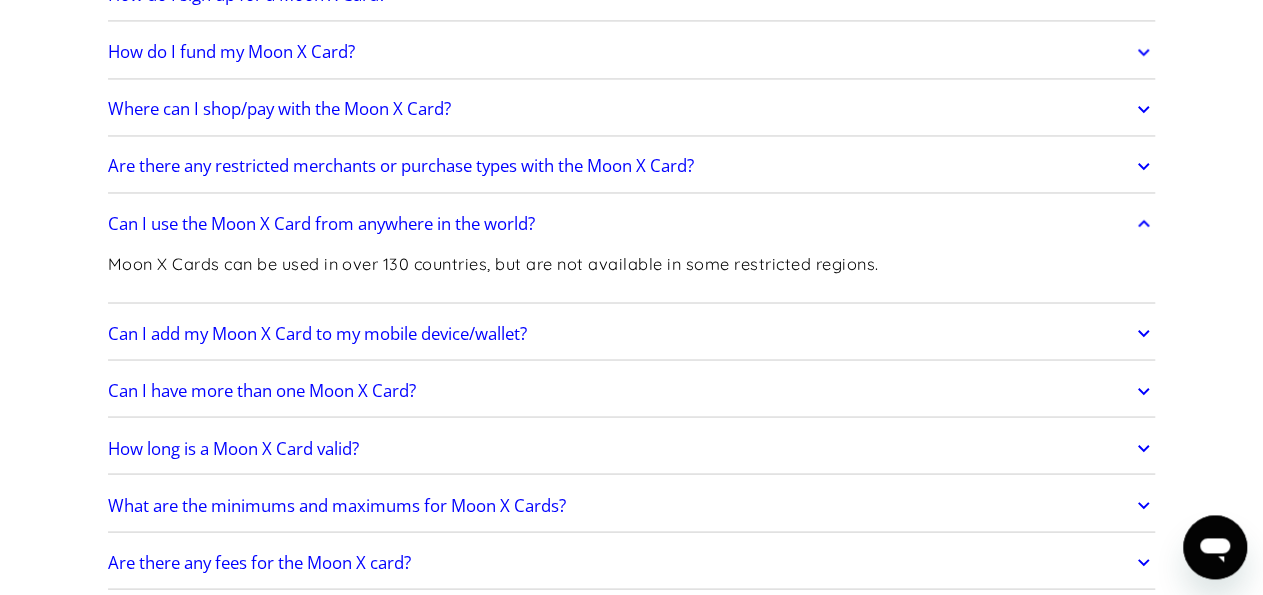click on "Can I use the Moon X Card from anywhere in the world?" at bounding box center (321, 224) 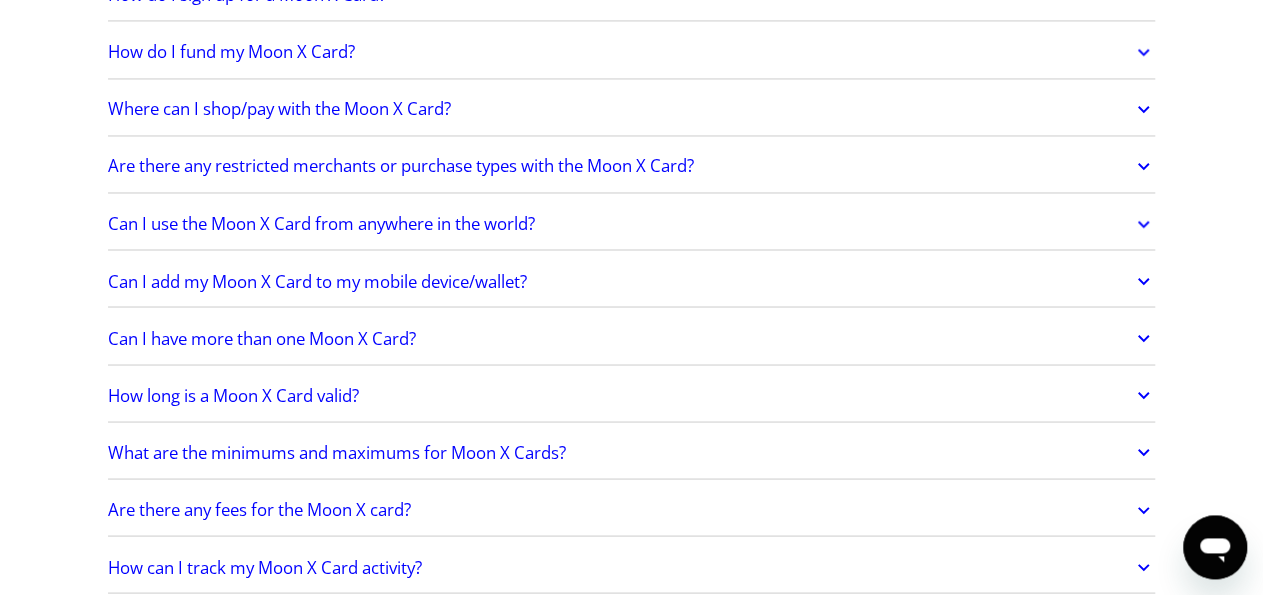 scroll, scrollTop: 1738, scrollLeft: 0, axis: vertical 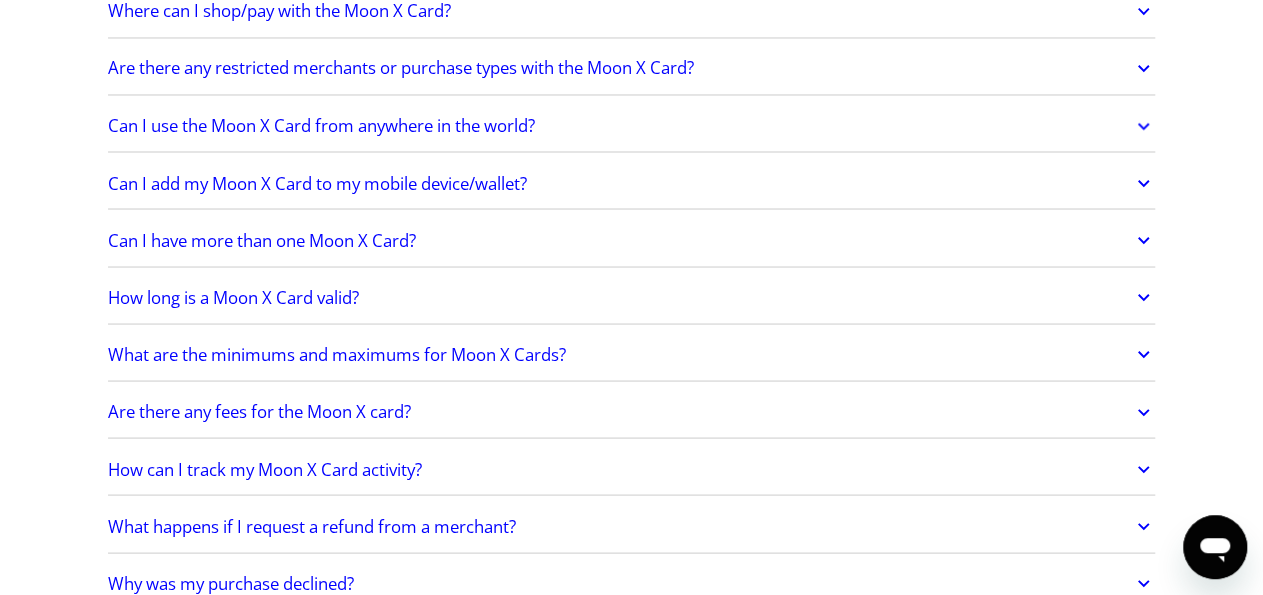 click on "How long is a Moon X Card valid?" at bounding box center (233, 297) 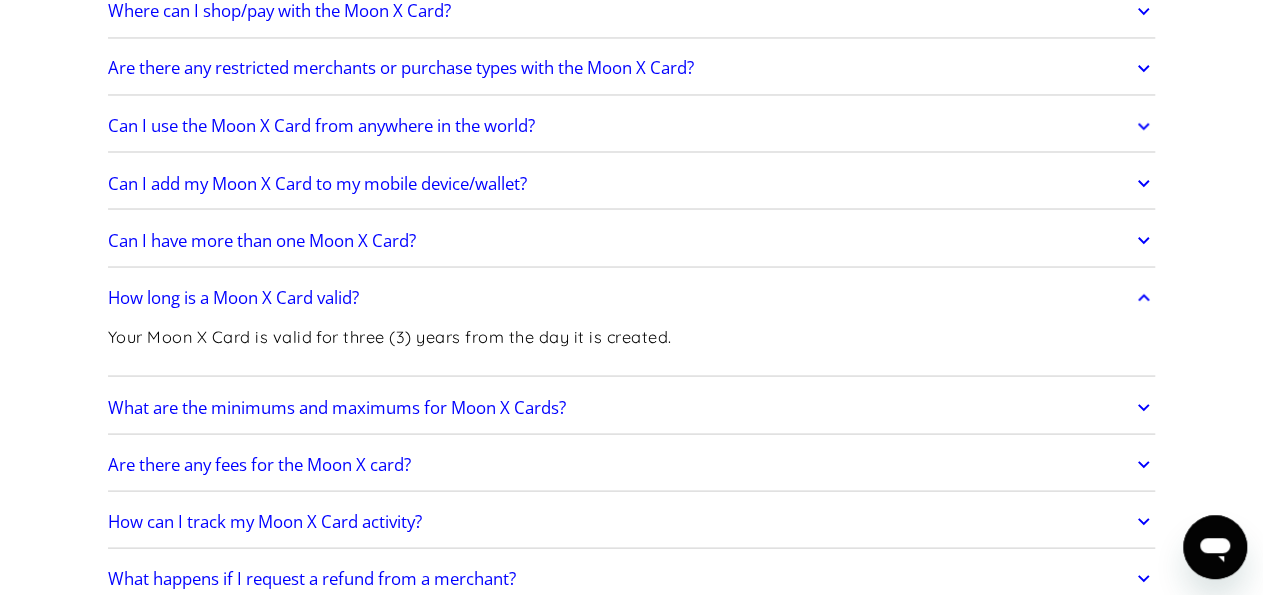 click on "How long is a Moon X Card valid?" at bounding box center [233, 297] 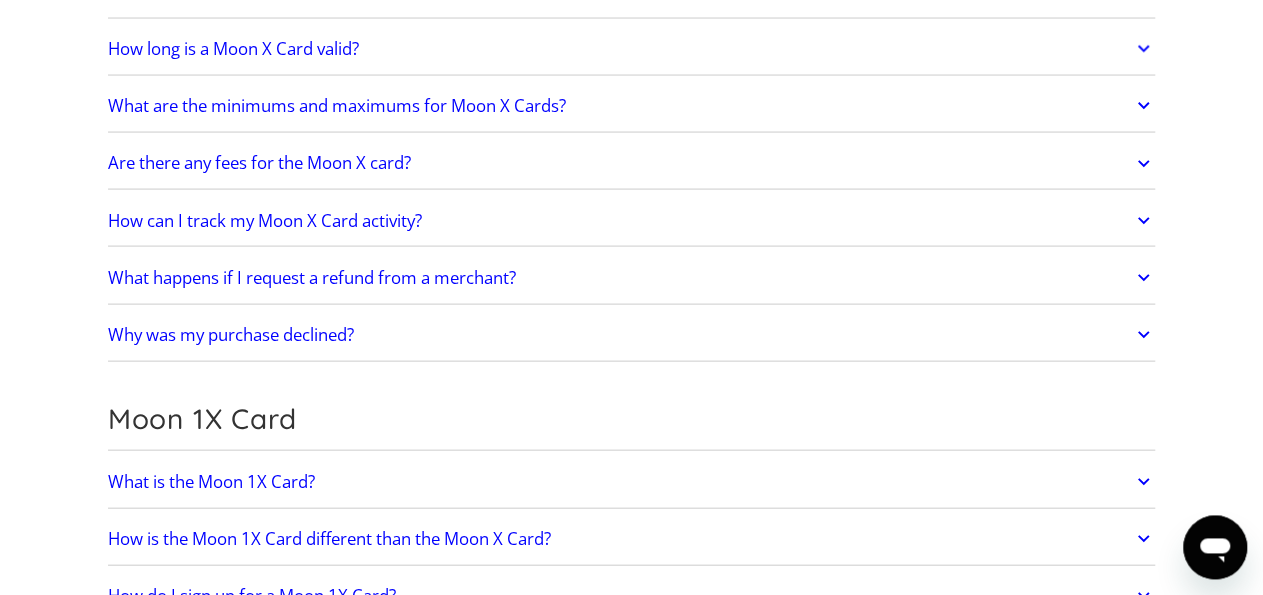 scroll, scrollTop: 2080, scrollLeft: 0, axis: vertical 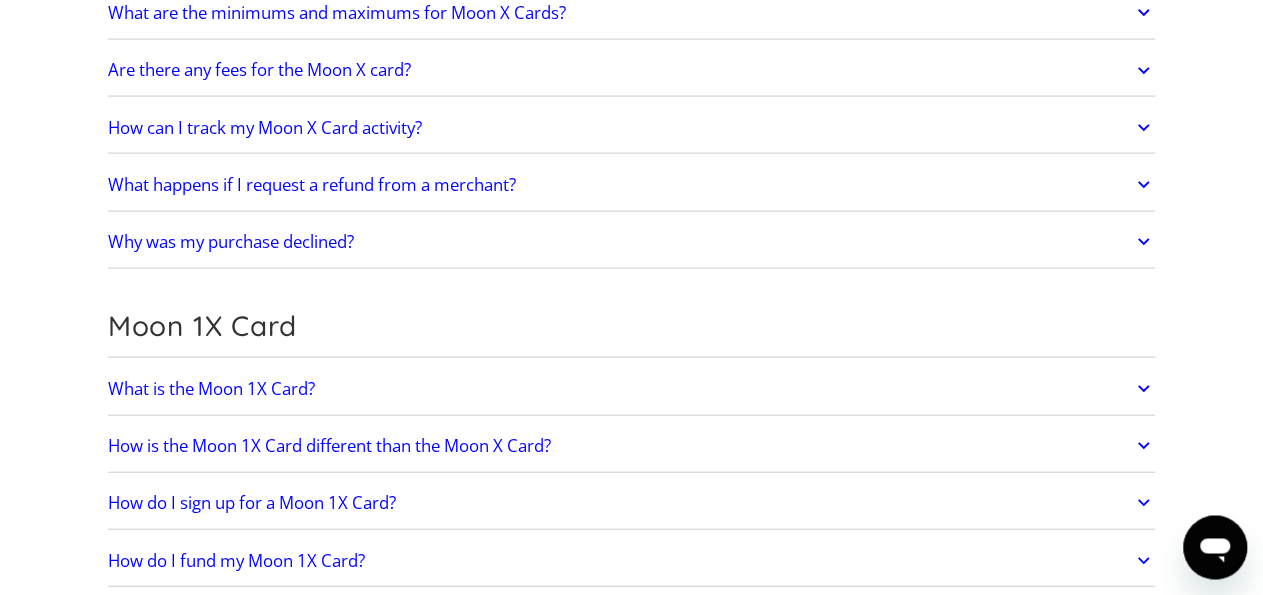 click on "Why was my purchase declined?" at bounding box center [231, 241] 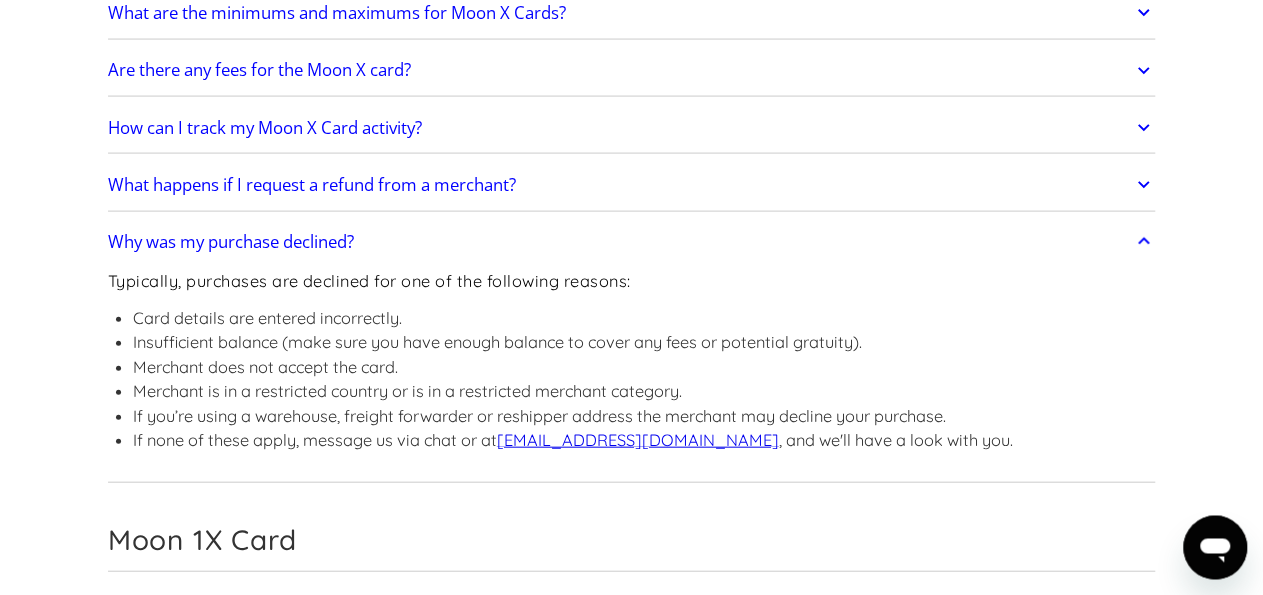 scroll, scrollTop: 2079, scrollLeft: 0, axis: vertical 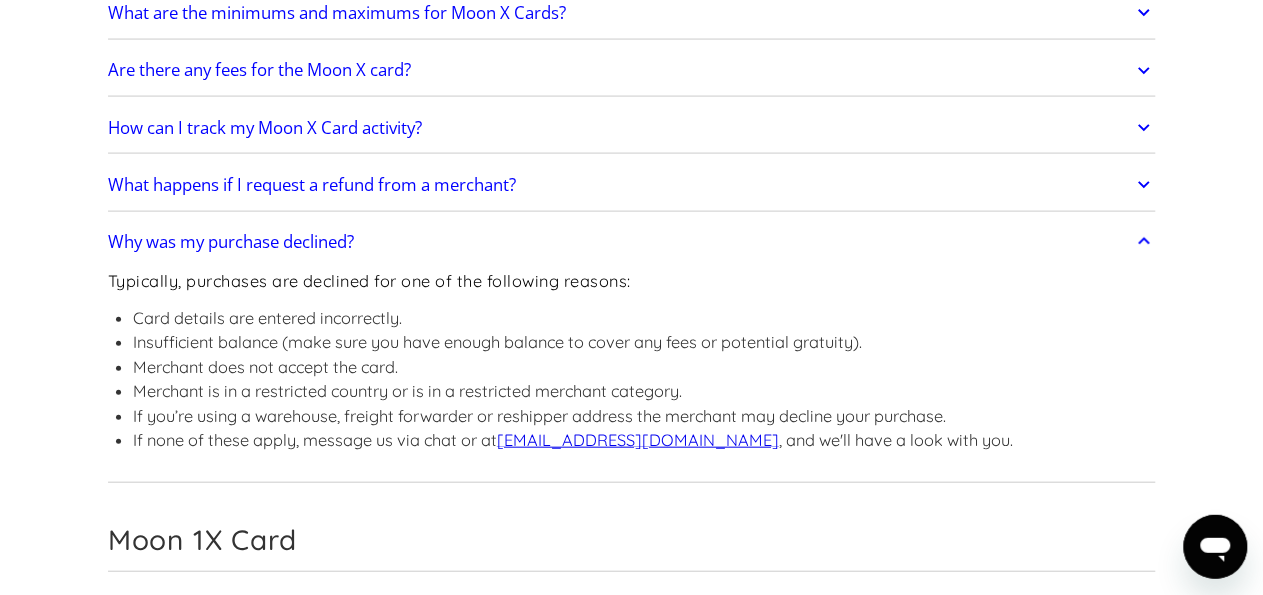 click on "Why was my purchase declined?" at bounding box center (231, 242) 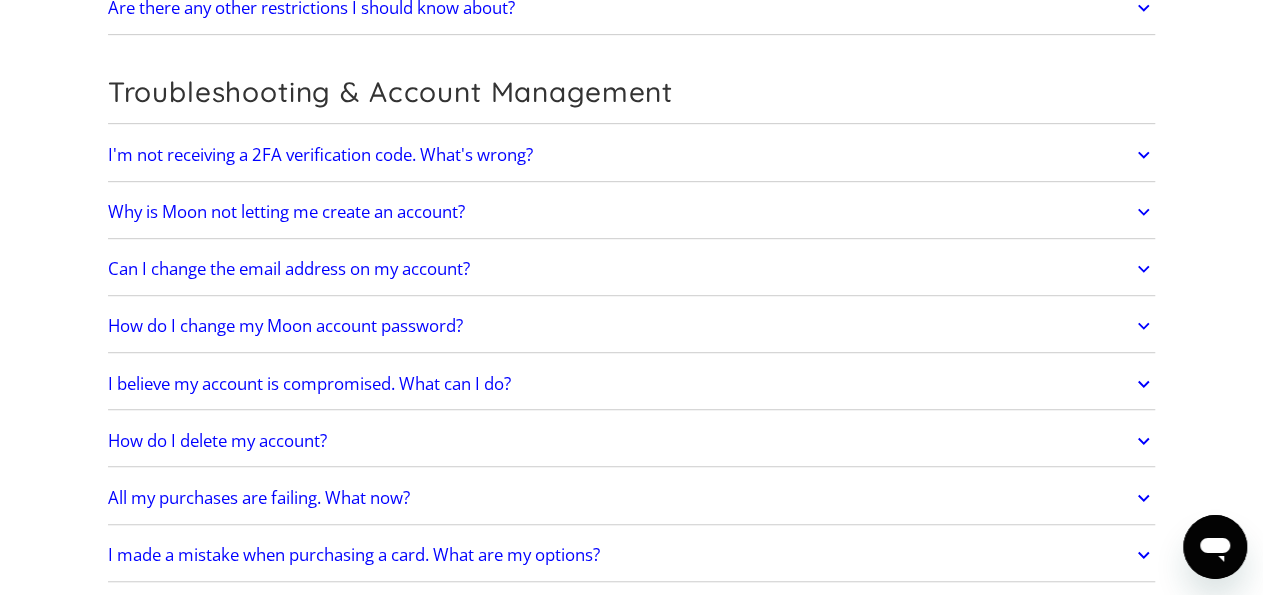 scroll, scrollTop: 4338, scrollLeft: 0, axis: vertical 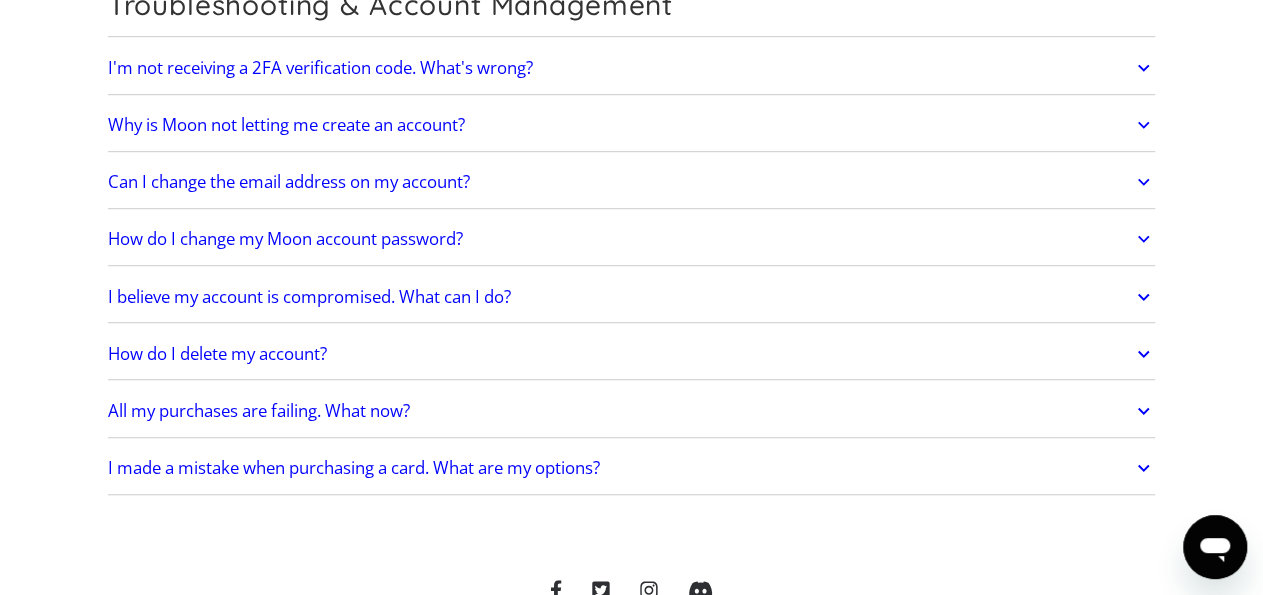 click on "I believe my account is compromised. What can I do?" at bounding box center (309, 297) 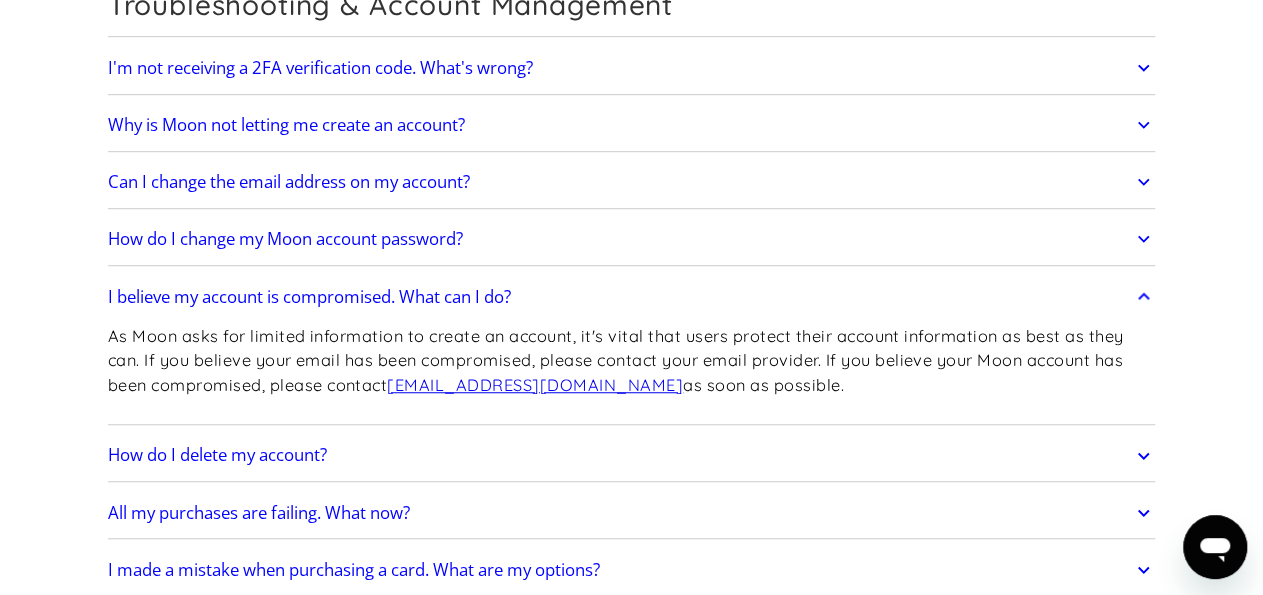 click on "I believe my account is compromised. What can I do?" at bounding box center [309, 297] 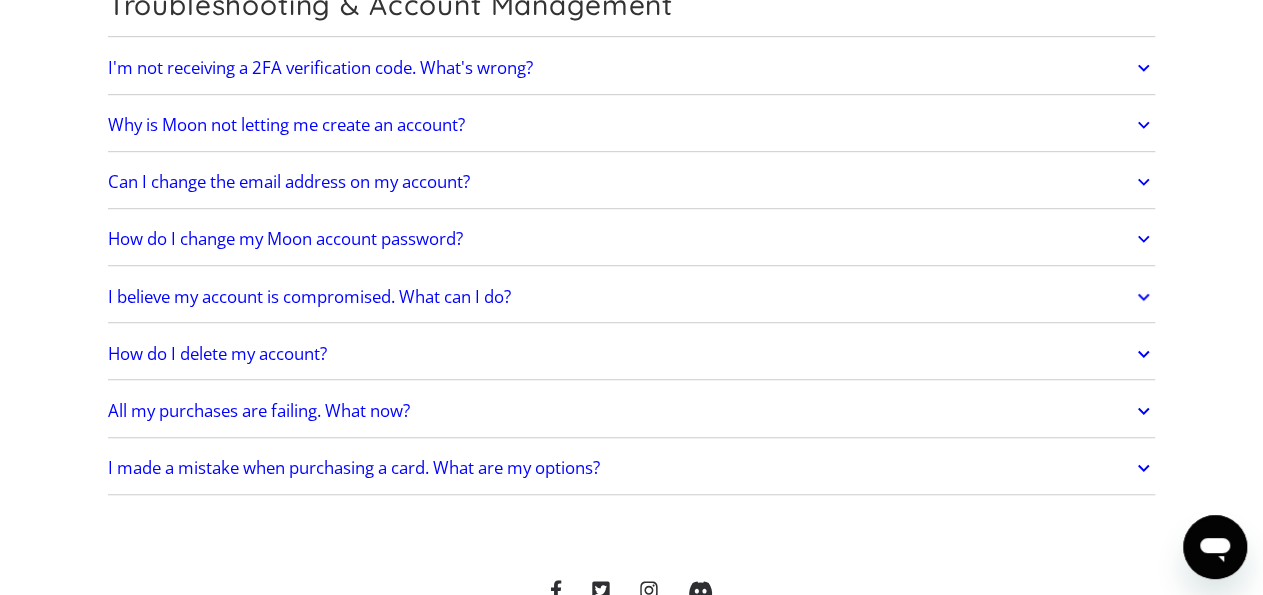 click on "How do I delete my account? Message  support@paywithmoon.com  or  dpo@paywithmoon.com , and a Moon Team Member will assist you with your request." at bounding box center [632, 354] 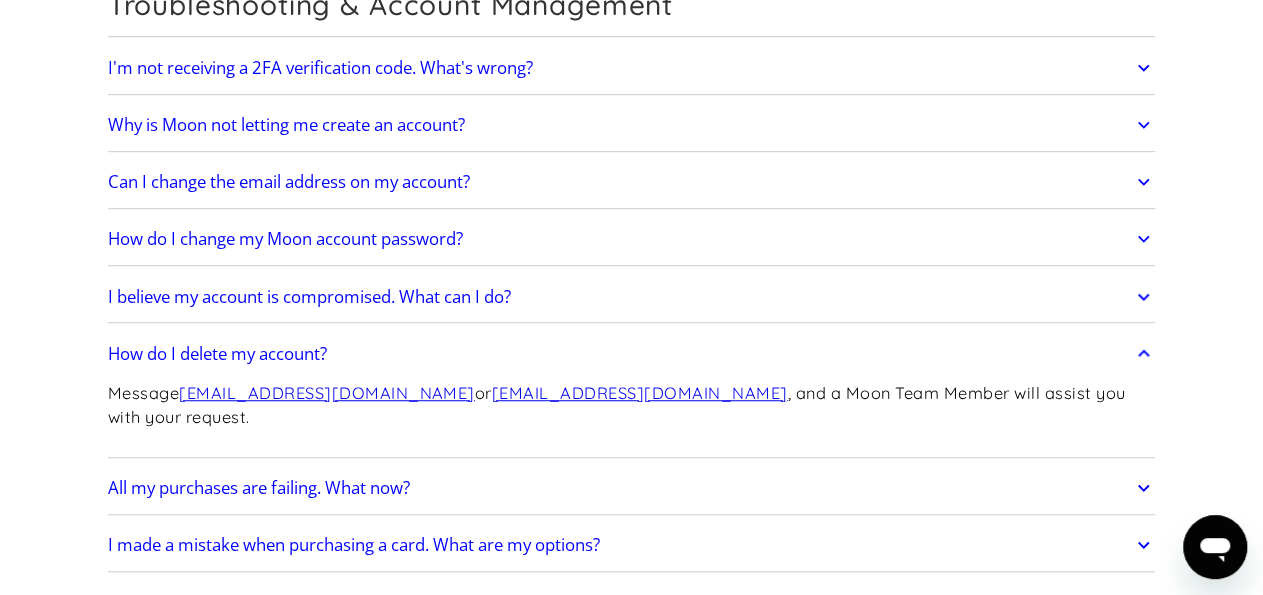 click on "How do I delete my account?" at bounding box center (217, 354) 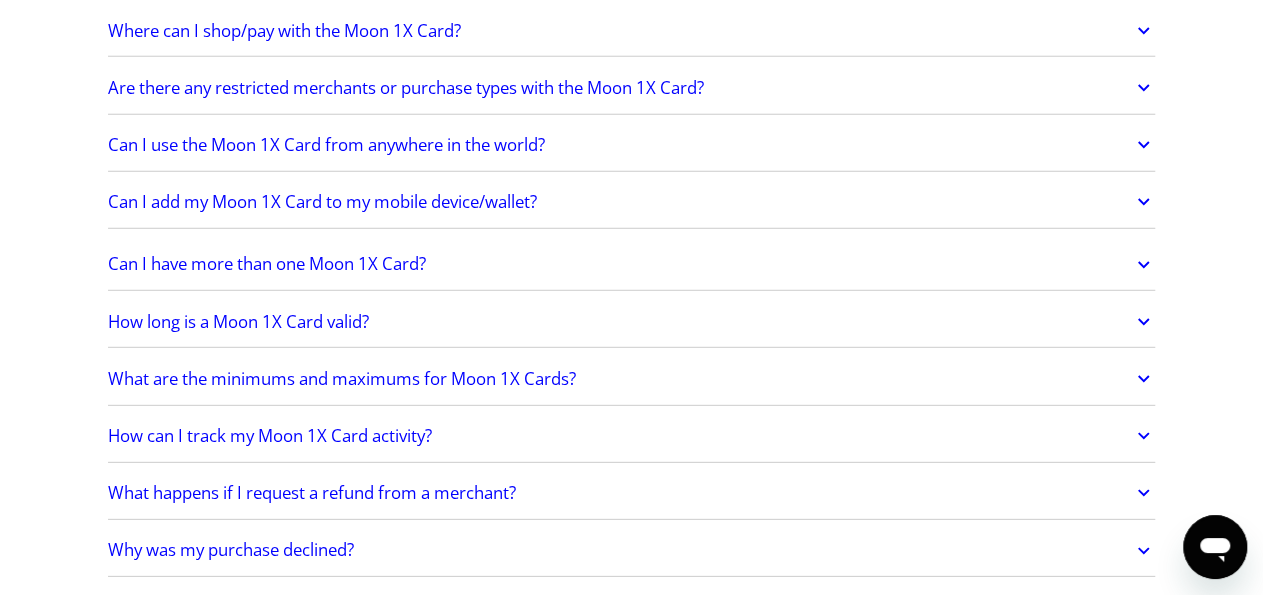 scroll, scrollTop: 2665, scrollLeft: 0, axis: vertical 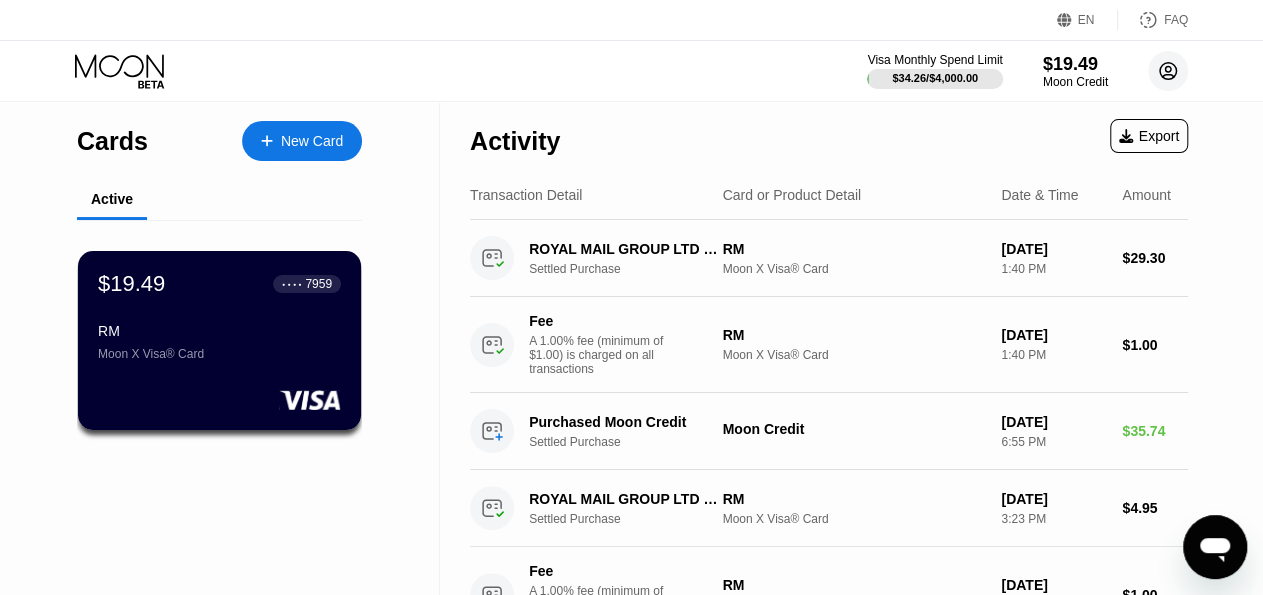 click 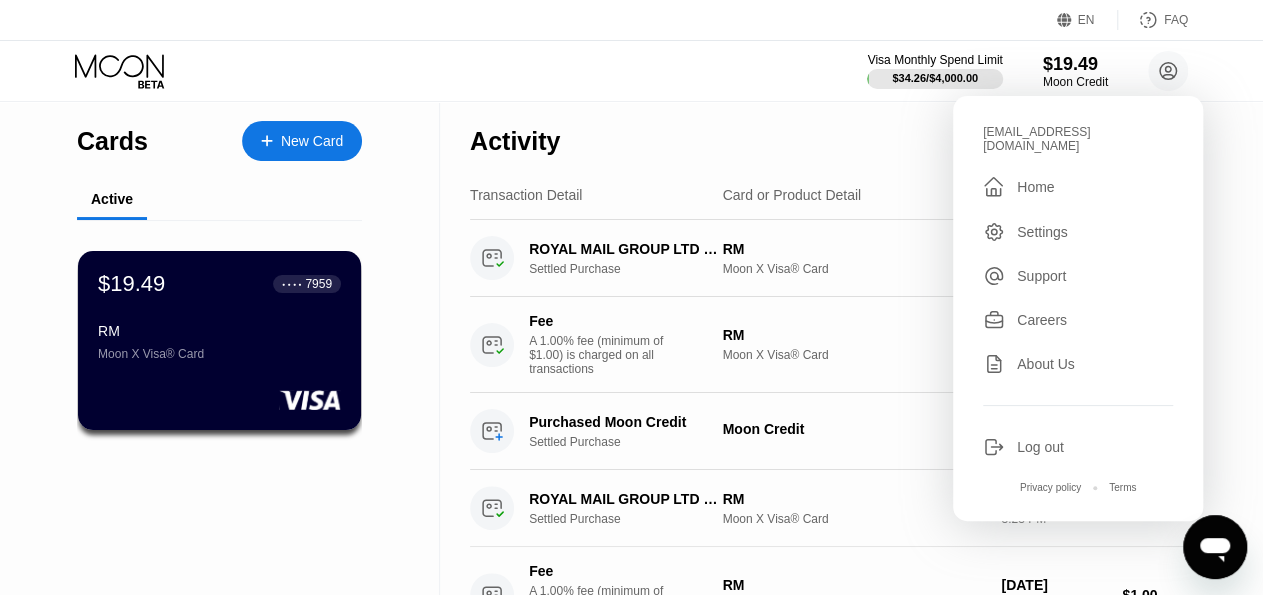 click on "Home" at bounding box center (1035, 187) 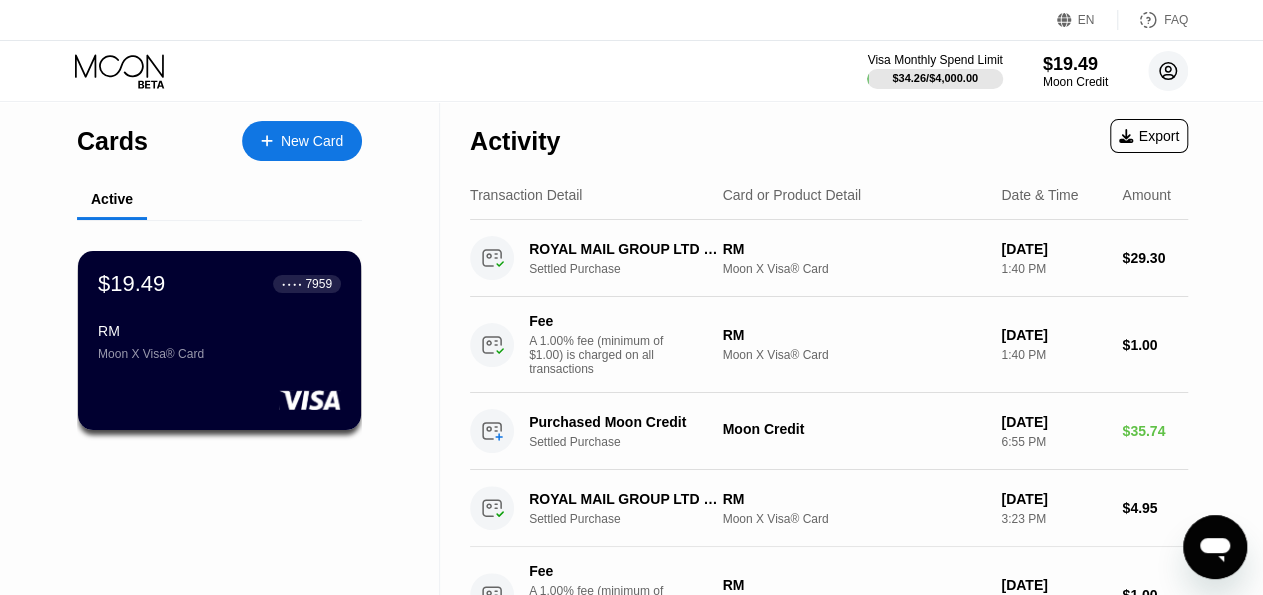 click 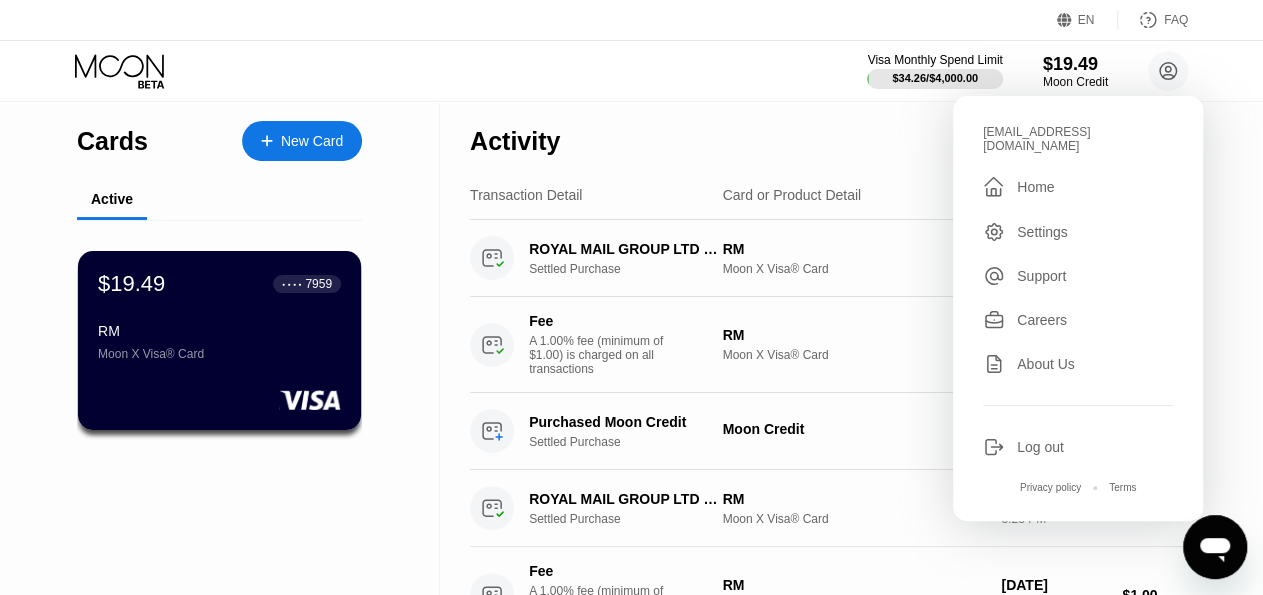 click on "Settings" at bounding box center (1042, 232) 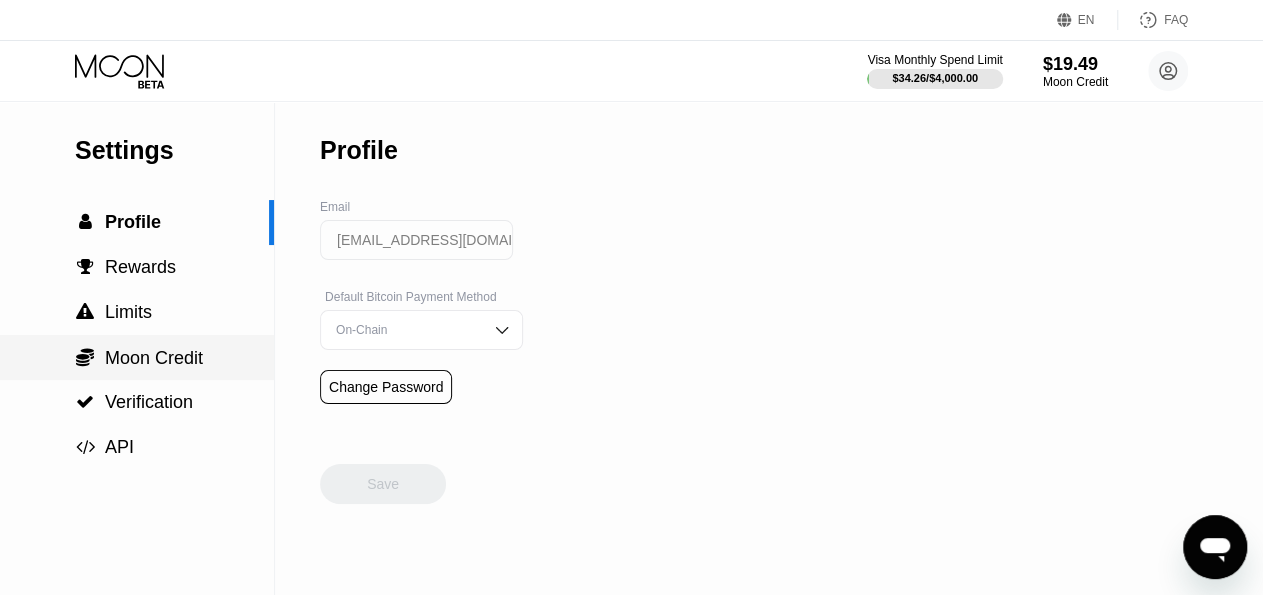 click on "Moon Credit" at bounding box center (154, 358) 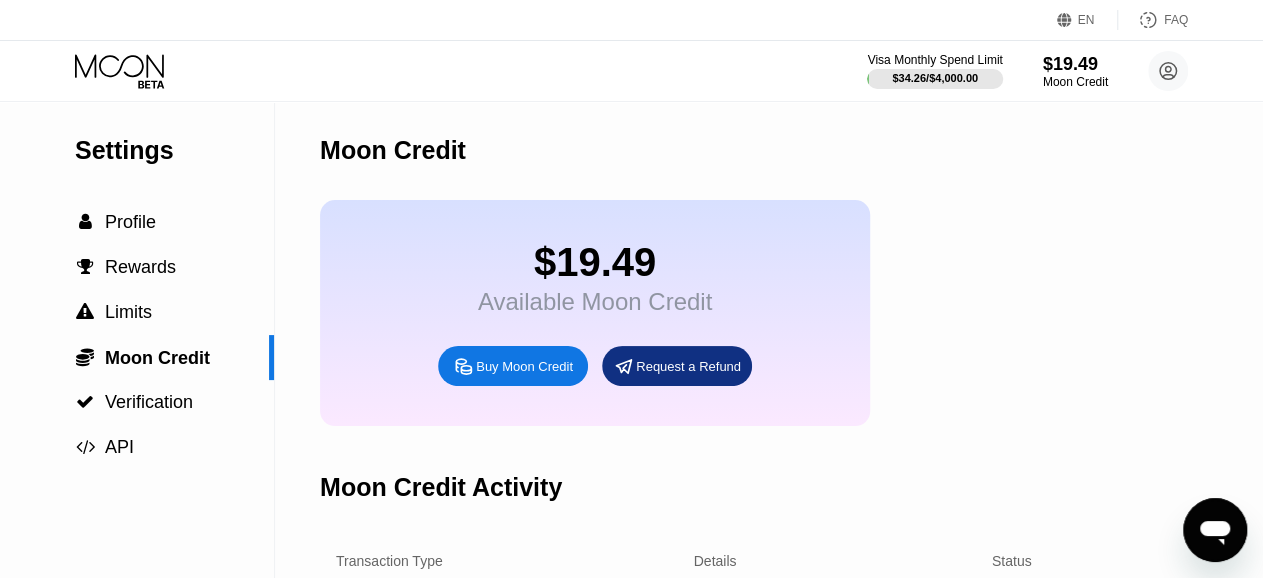 scroll, scrollTop: 278, scrollLeft: 0, axis: vertical 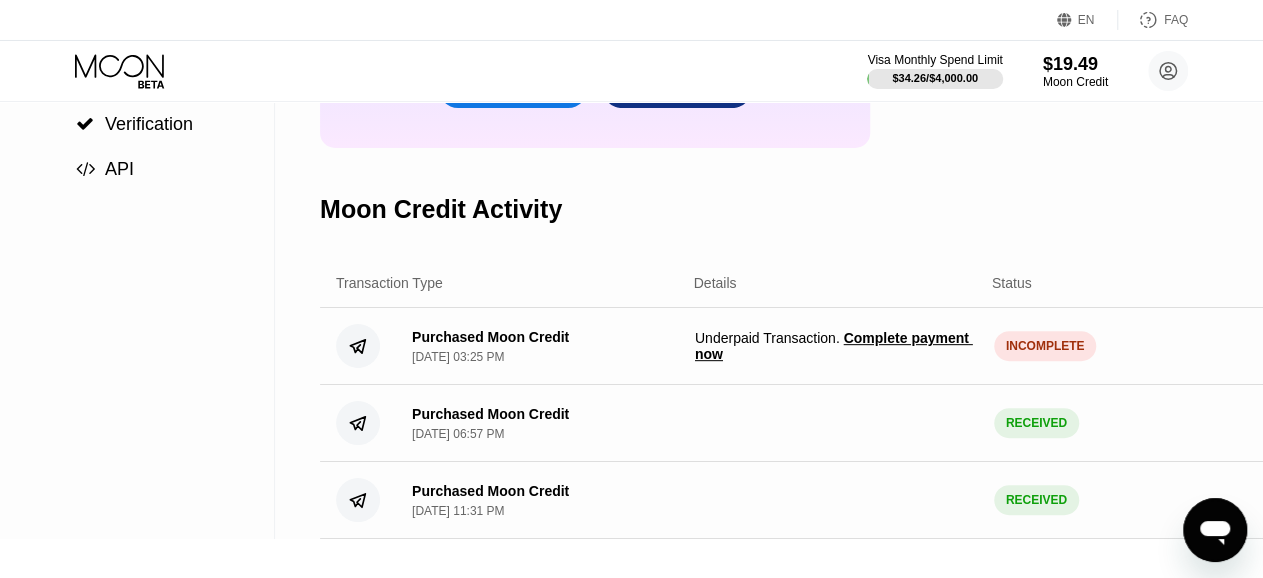 click on "Complete payment now" at bounding box center (834, 346) 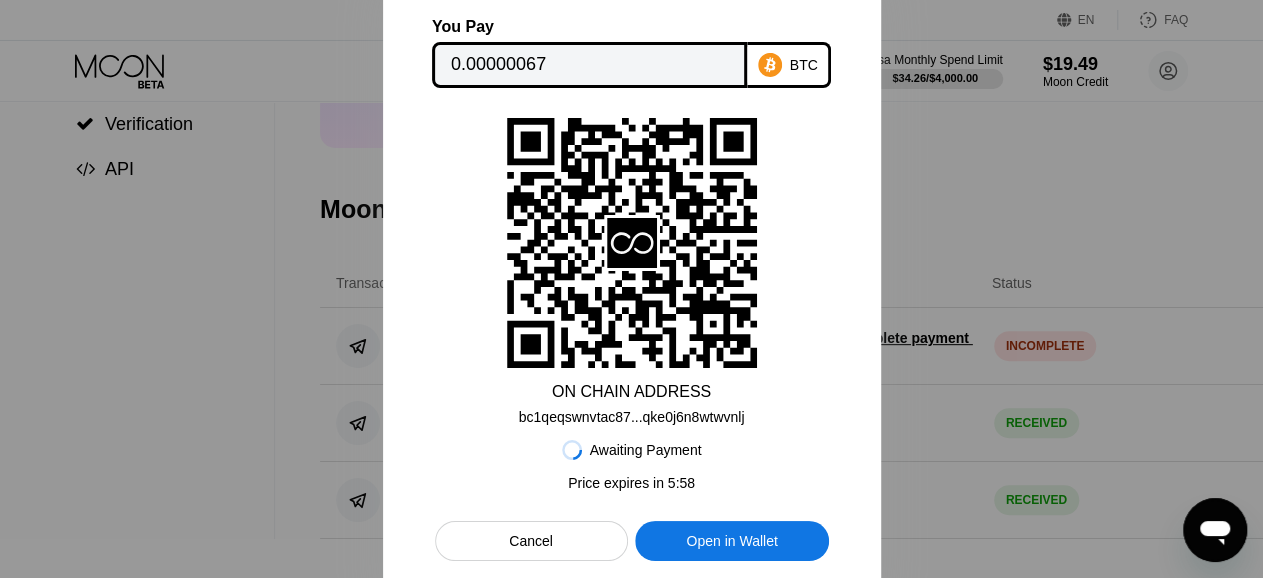 click on "Cancel" at bounding box center (531, 541) 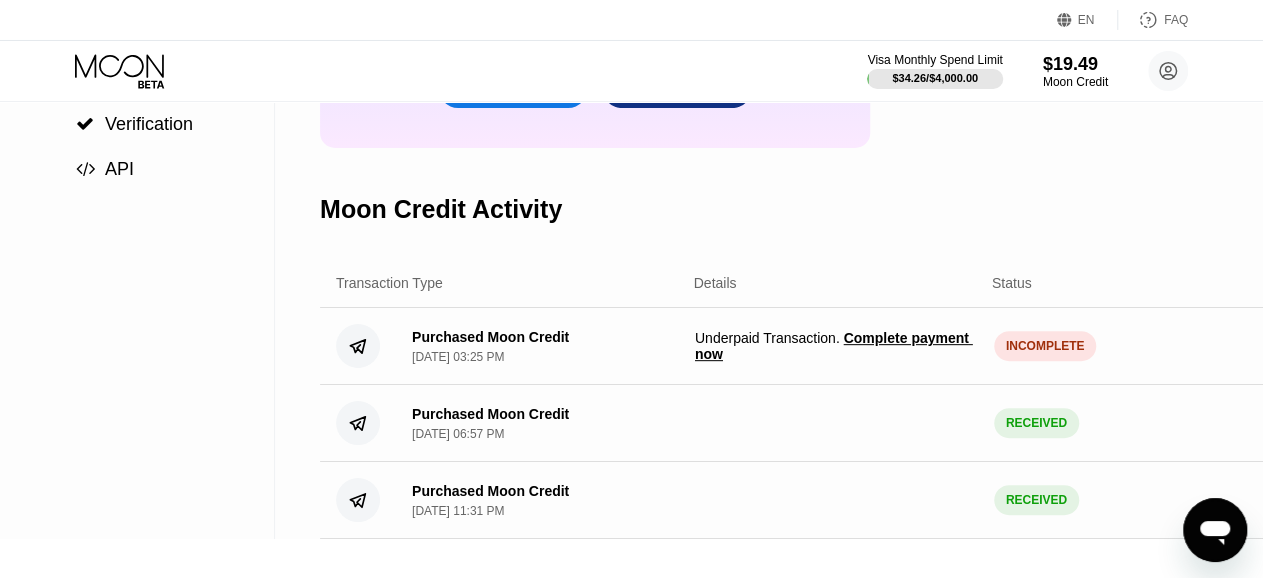scroll, scrollTop: 344, scrollLeft: 0, axis: vertical 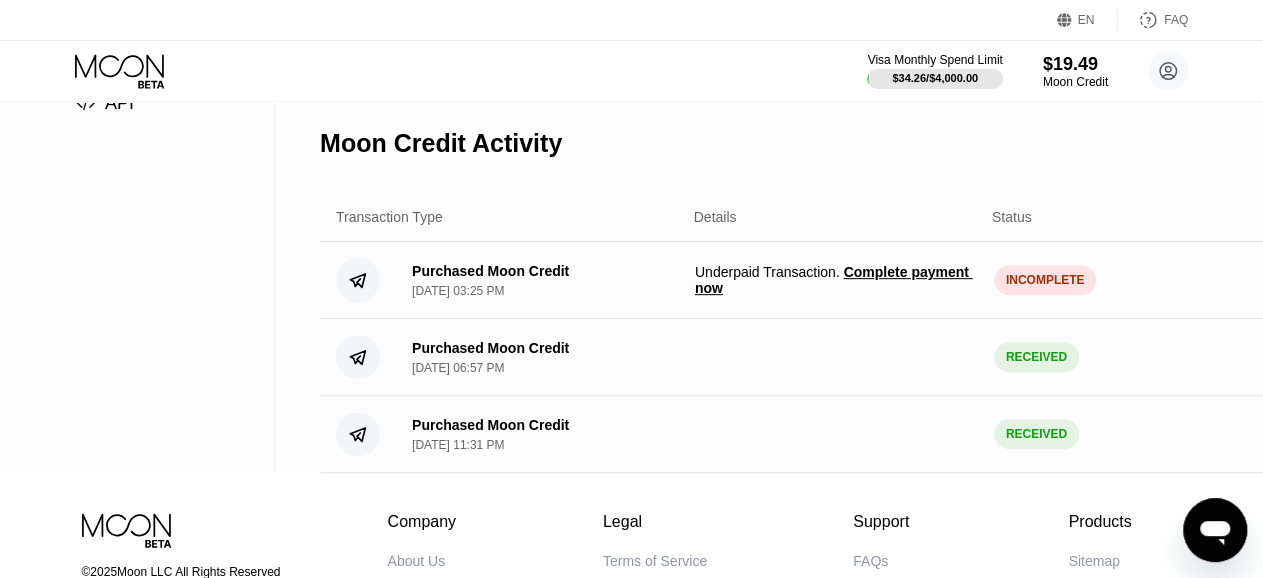 click on "Complete payment now" at bounding box center (834, 280) 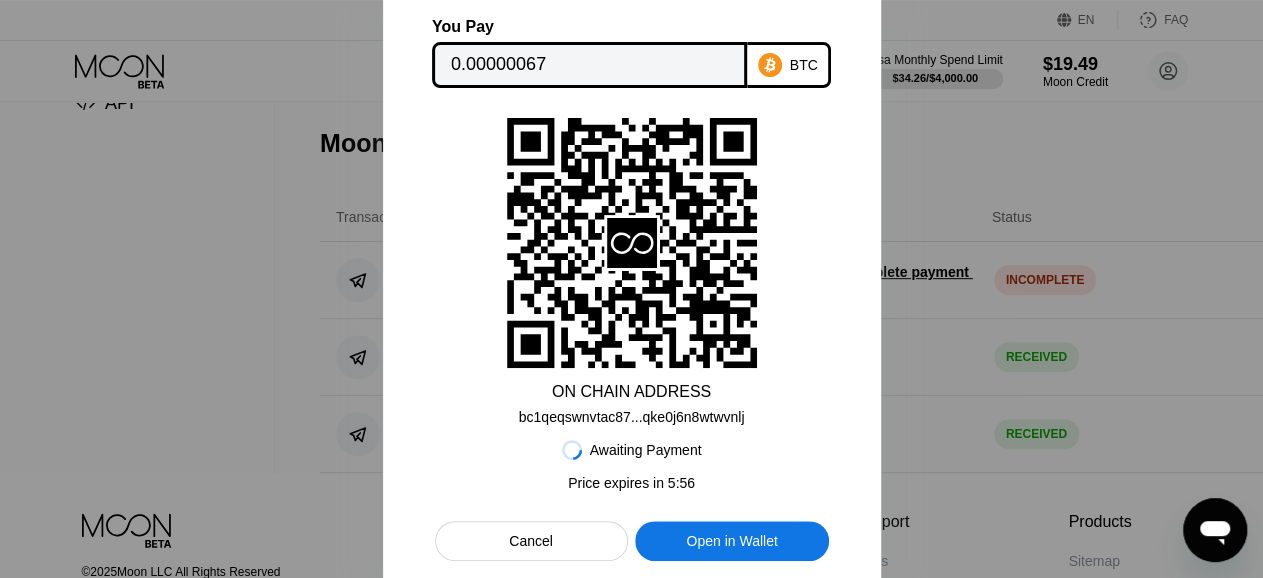click on "0.00000067" at bounding box center [589, 65] 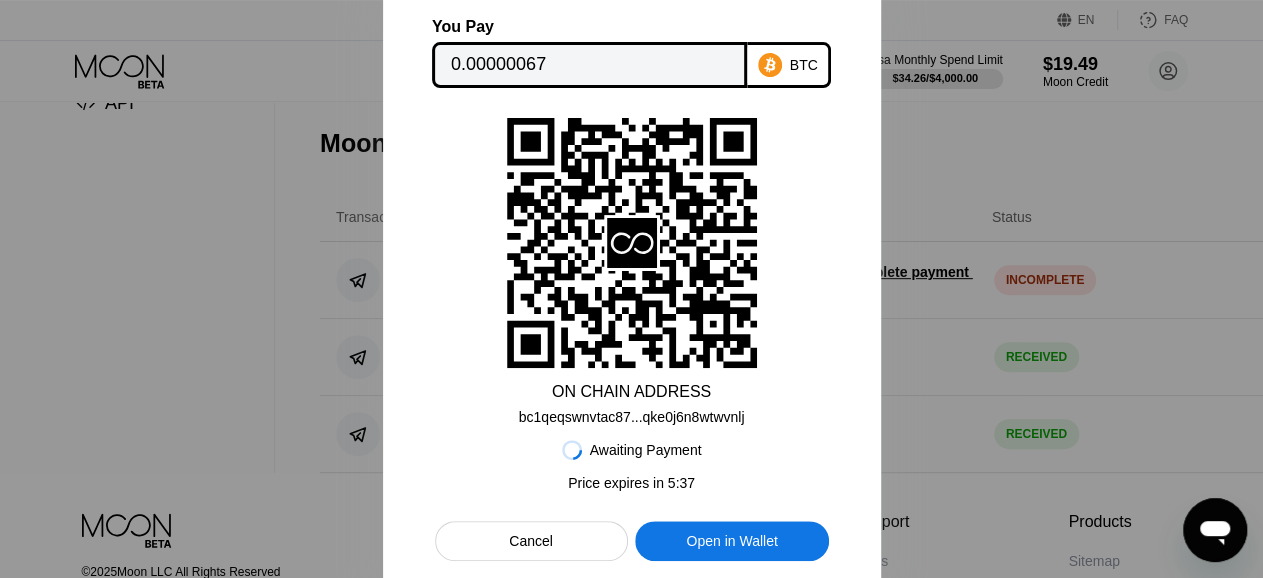 click on "bc1qeqswnvtac87...qke0j6n8wtwvnlj" at bounding box center (632, 417) 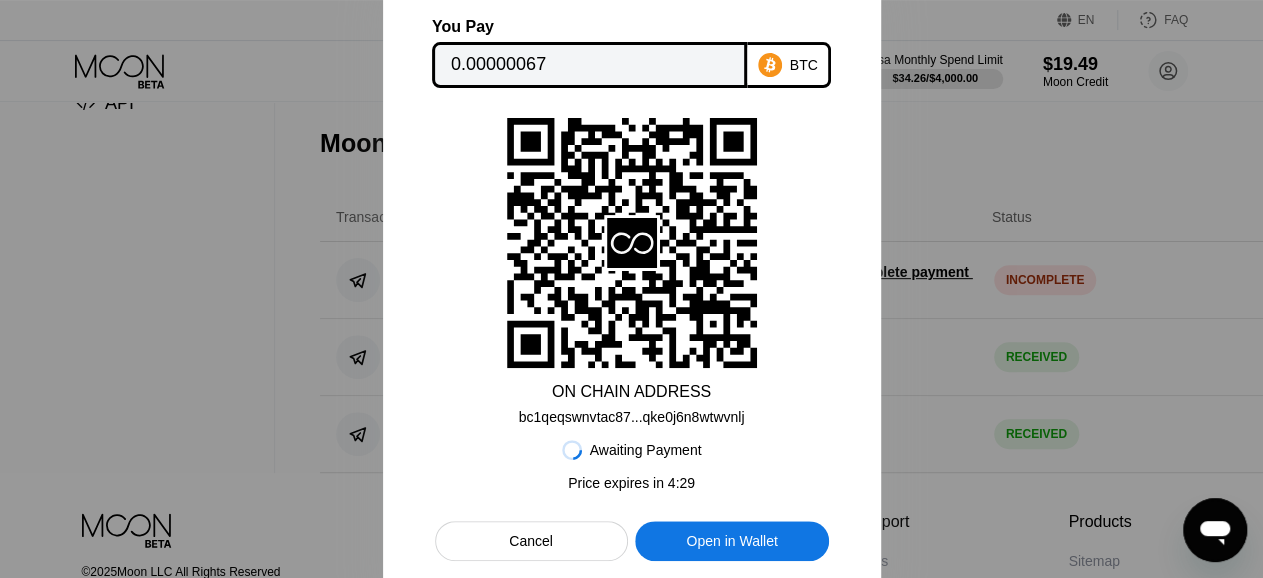 click at bounding box center (631, 289) 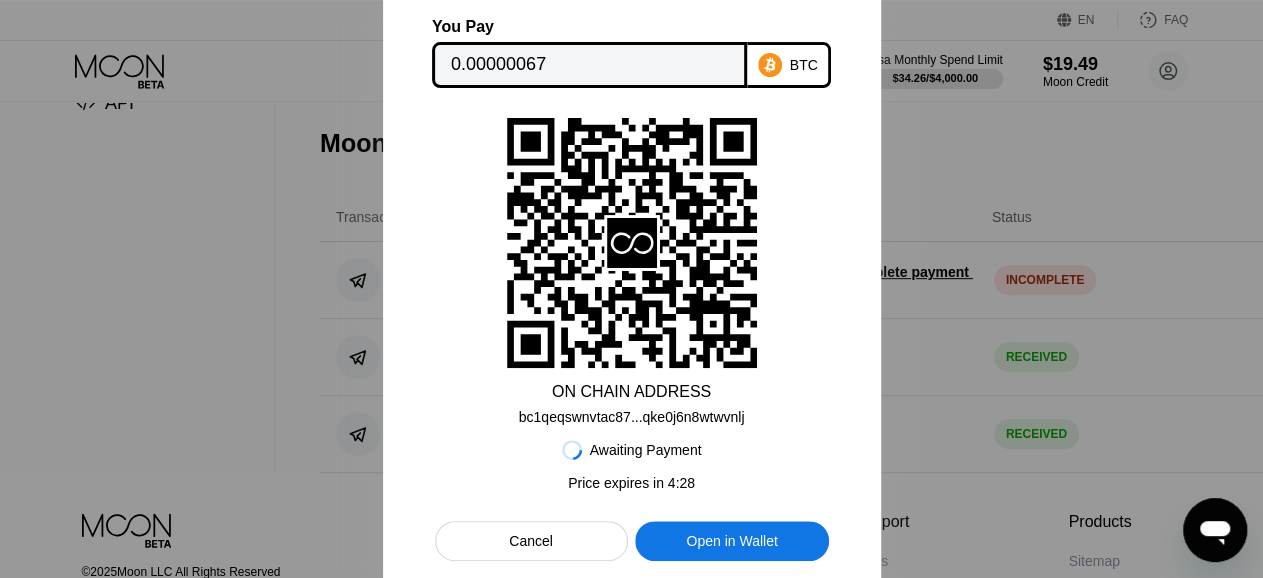 click on "Cancel" at bounding box center [531, 541] 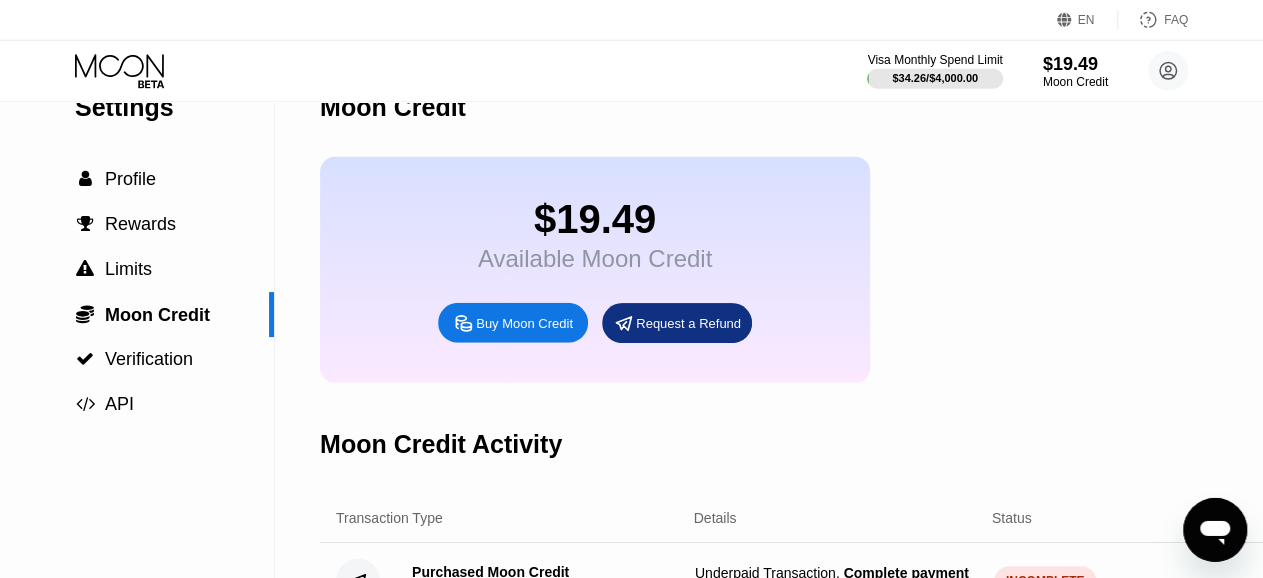 scroll, scrollTop: 0, scrollLeft: 0, axis: both 